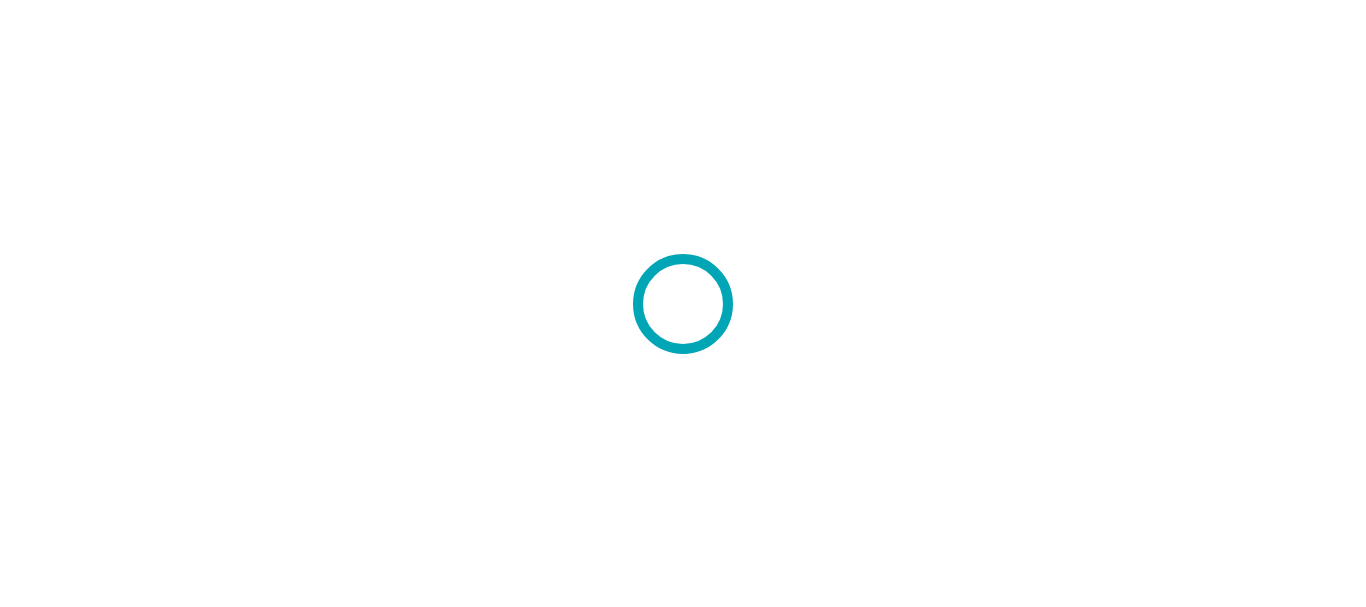 scroll, scrollTop: 0, scrollLeft: 0, axis: both 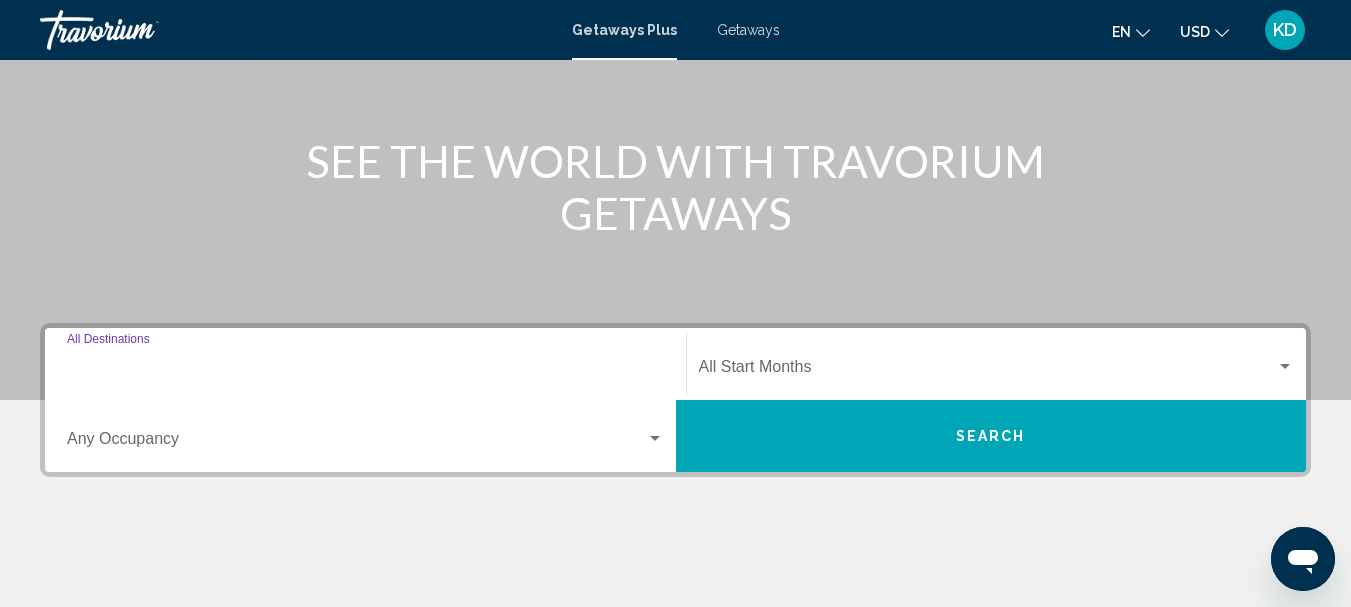 click on "Destination All Destinations" at bounding box center [365, 371] 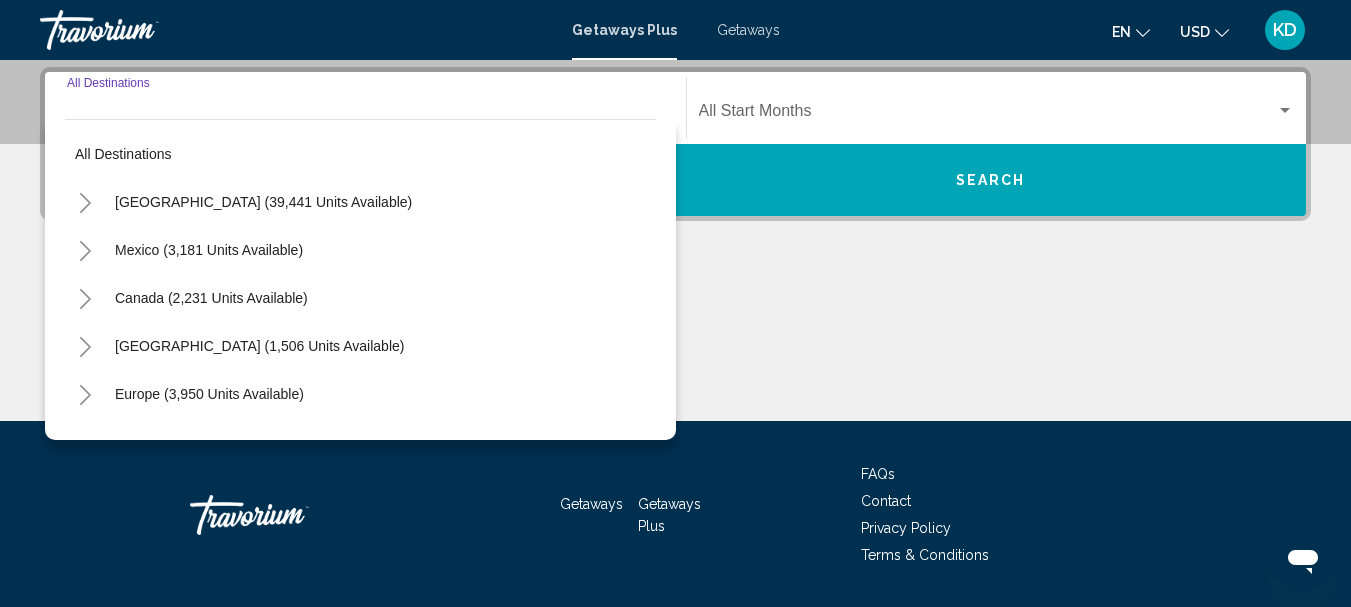 scroll, scrollTop: 458, scrollLeft: 0, axis: vertical 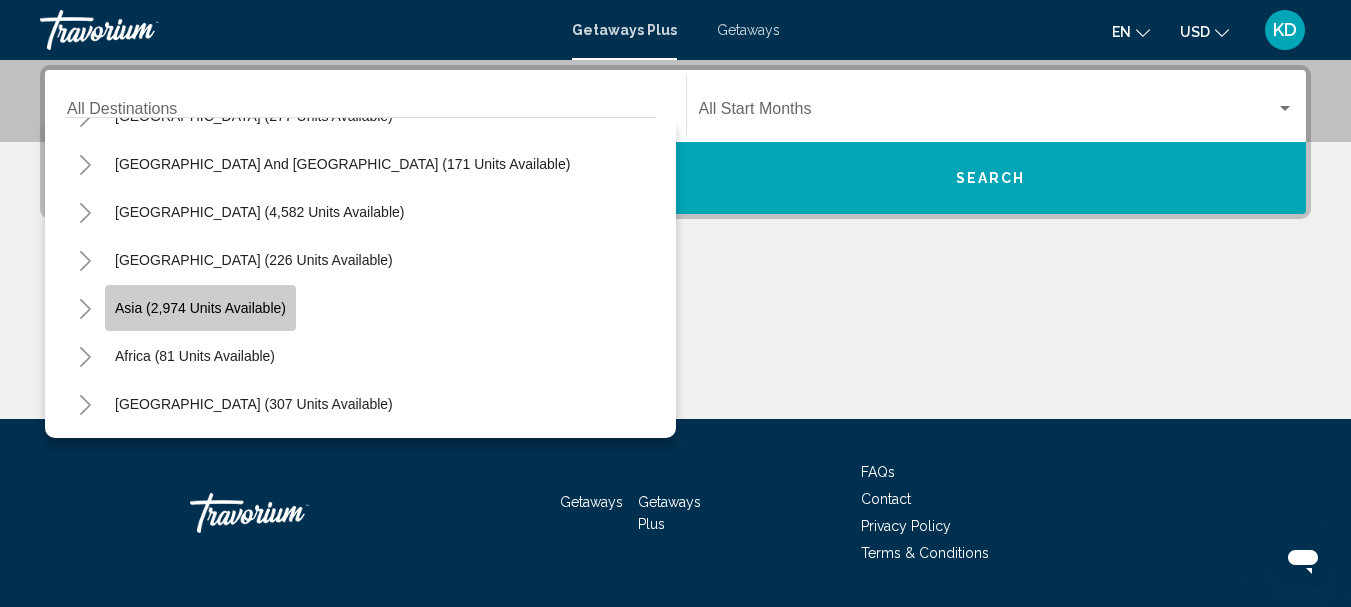 click on "Asia (2,974 units available)" 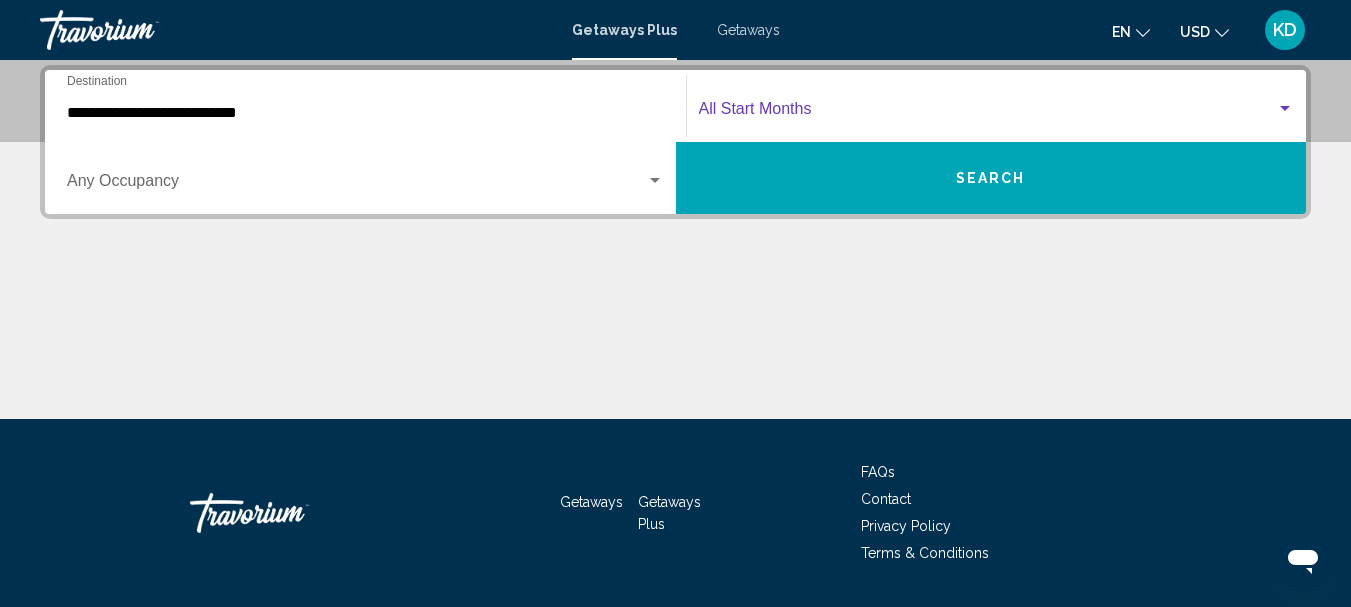 click at bounding box center [1285, 108] 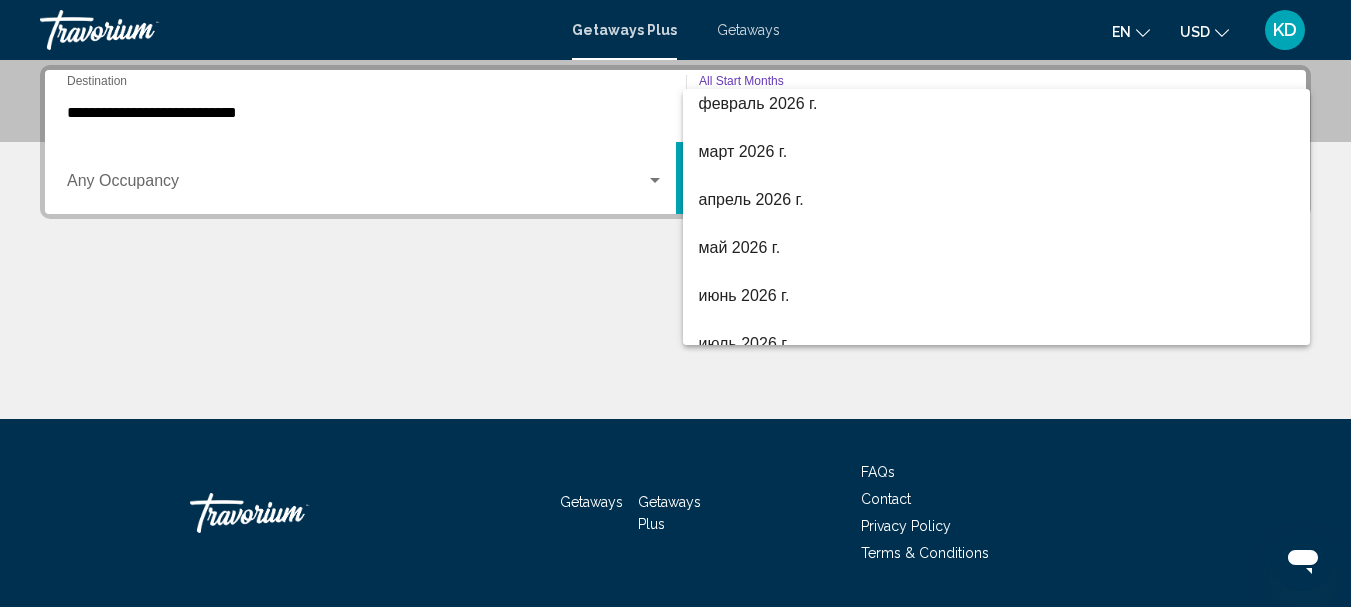 scroll, scrollTop: 400, scrollLeft: 0, axis: vertical 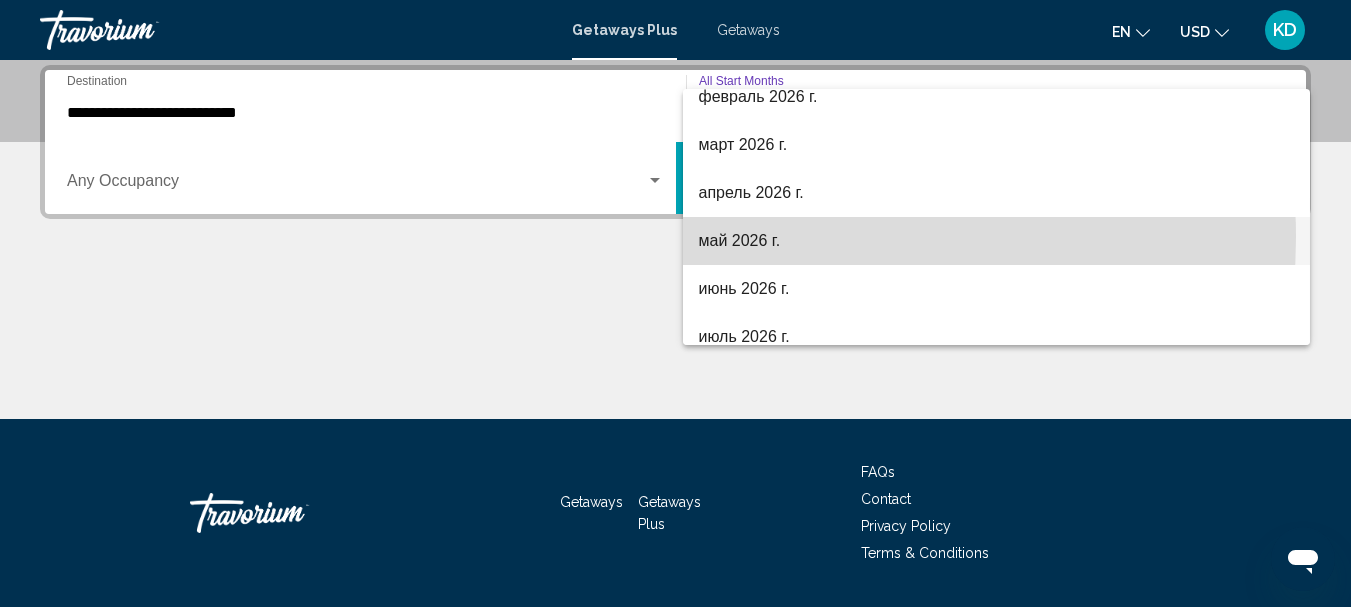 click on "май 2026 г." at bounding box center (997, 241) 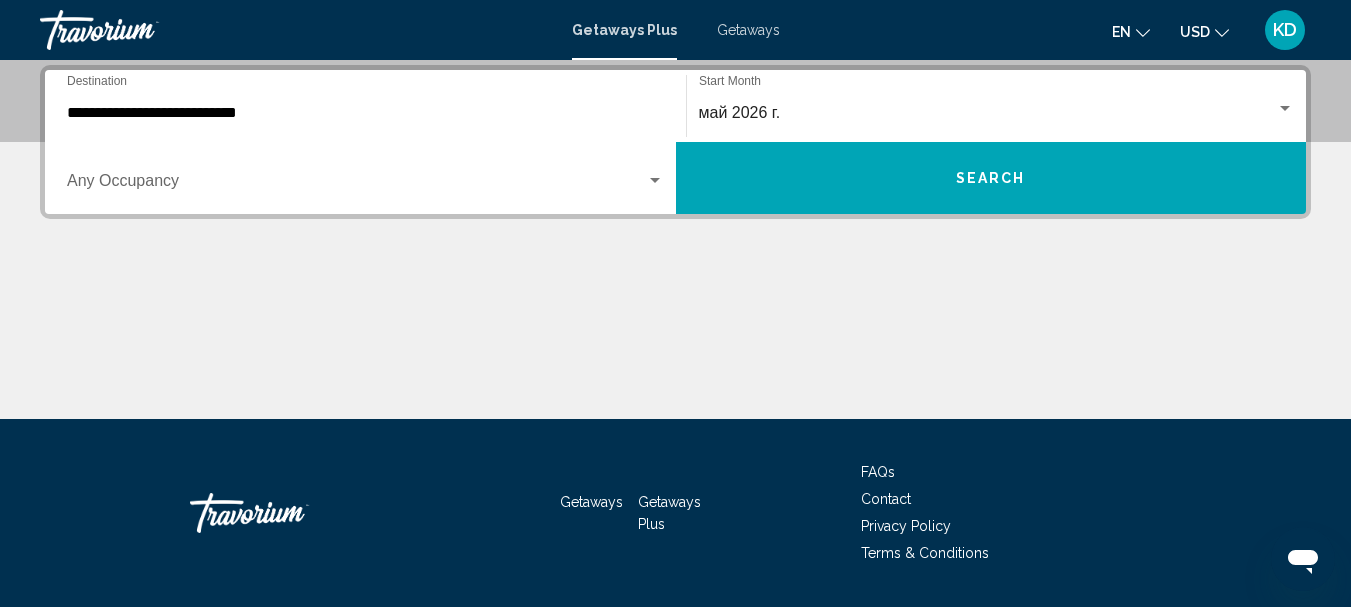 click on "Occupancy Any Occupancy" at bounding box center [365, 178] 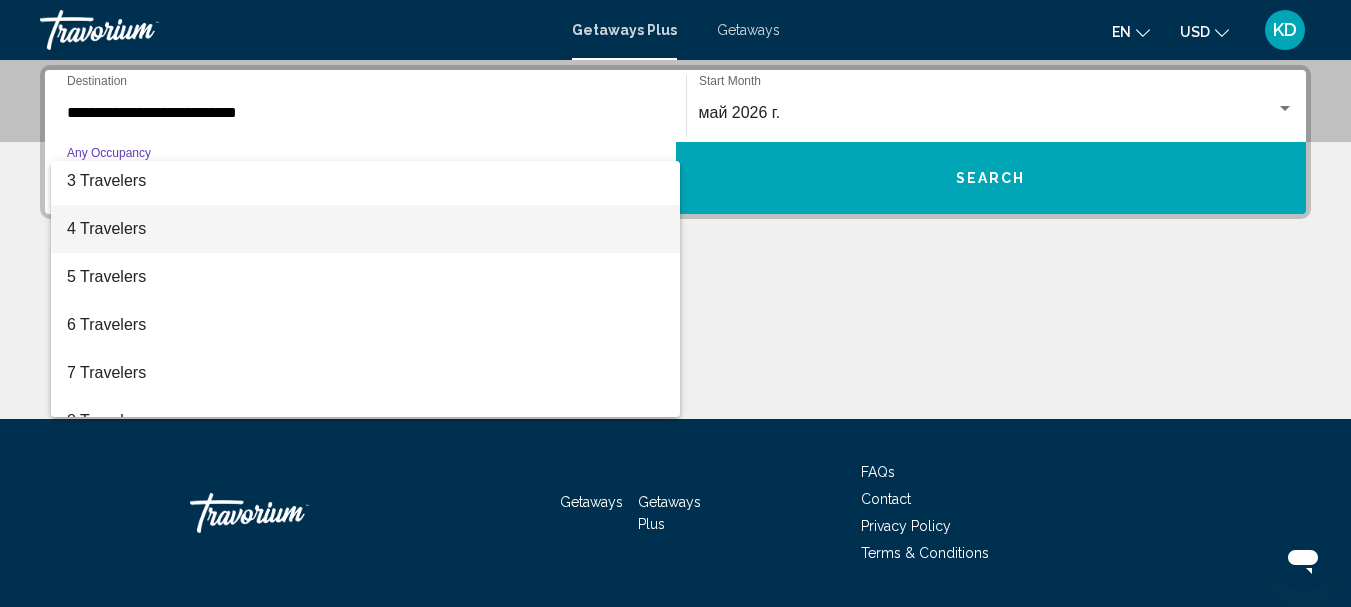 scroll, scrollTop: 200, scrollLeft: 0, axis: vertical 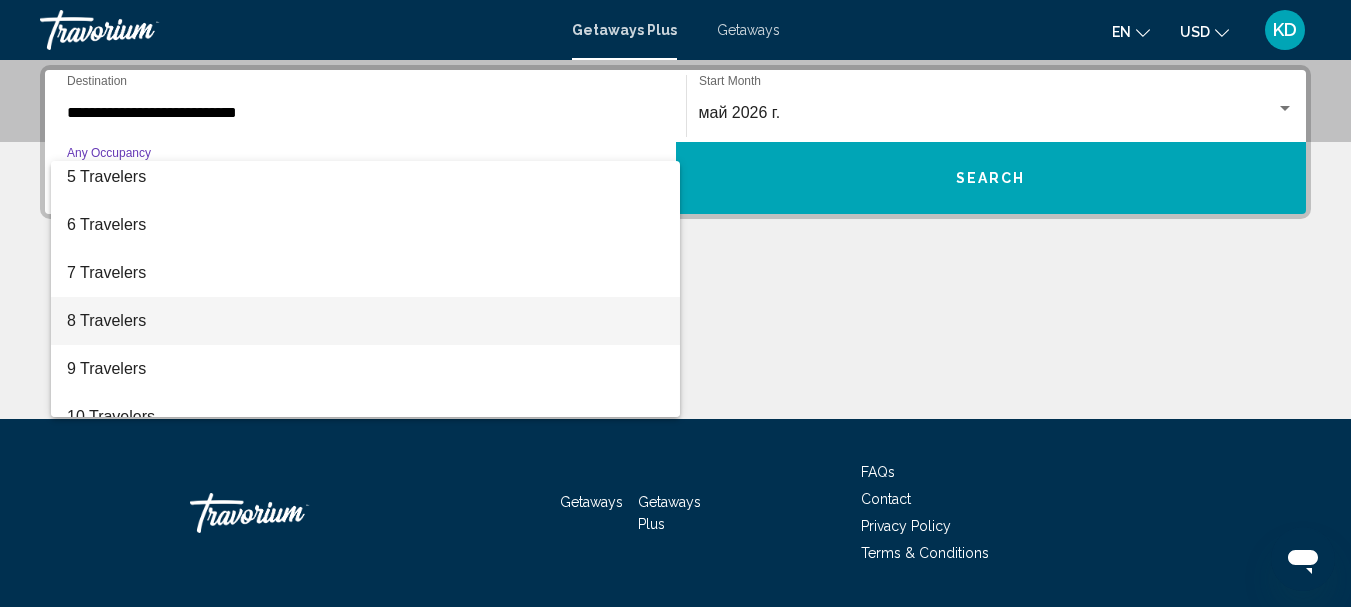 click on "8 Travelers" at bounding box center [365, 321] 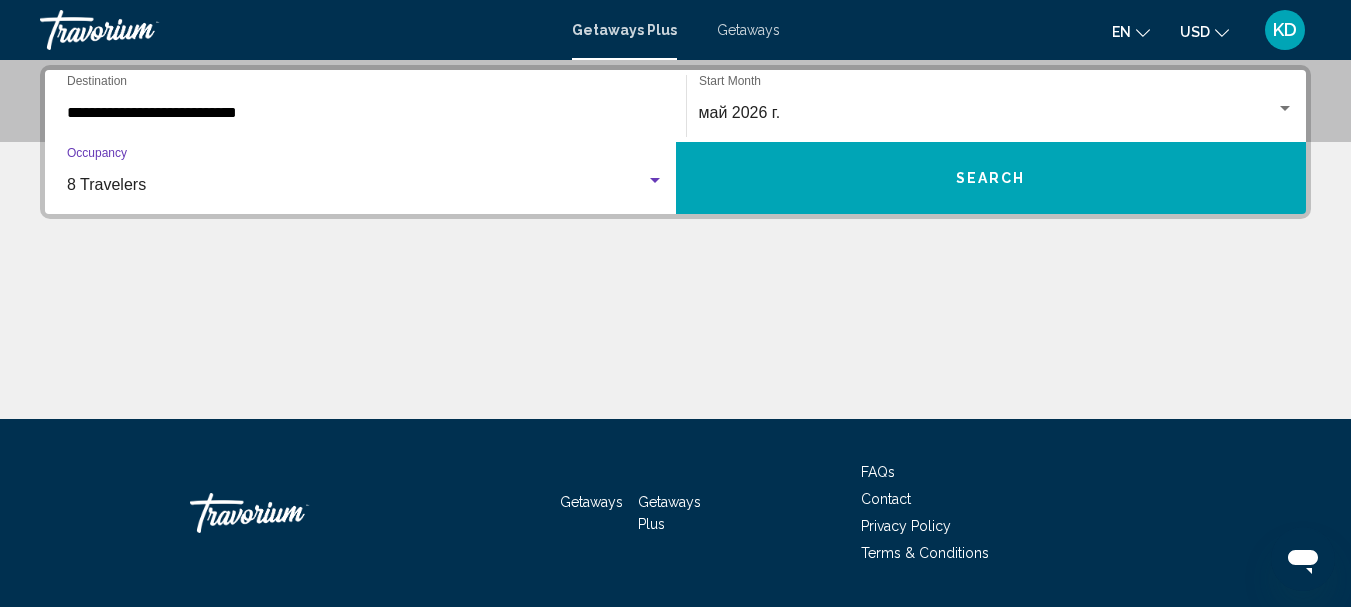 click on "Search" at bounding box center (991, 179) 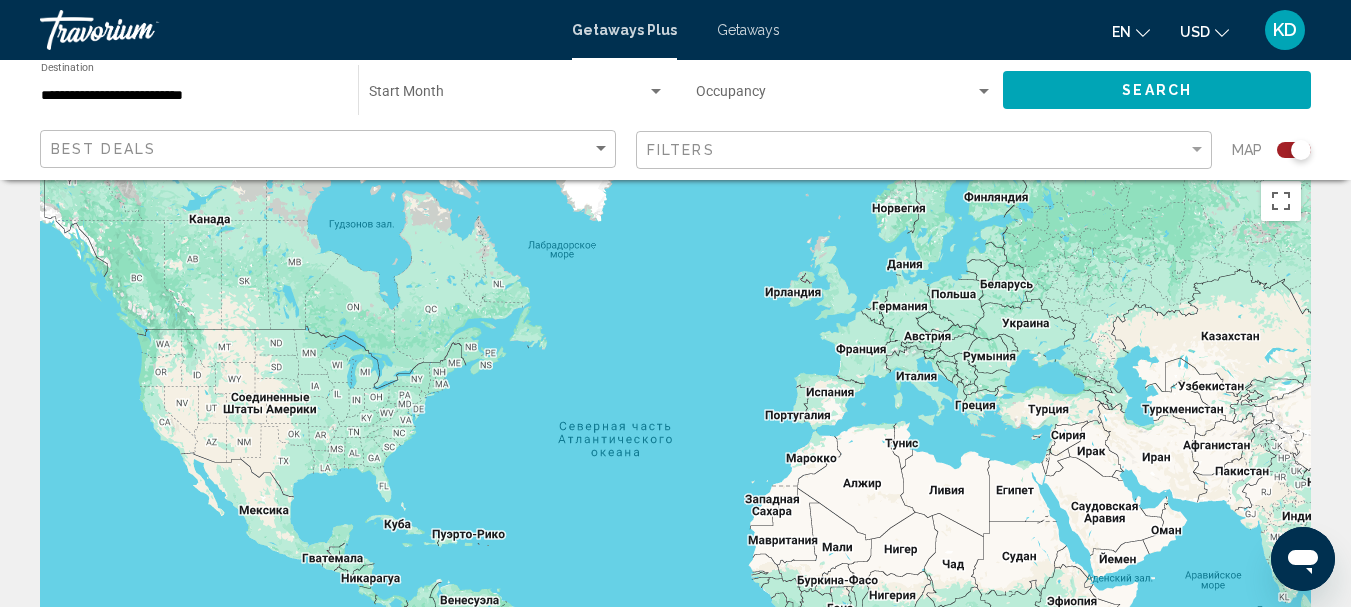 scroll, scrollTop: 0, scrollLeft: 0, axis: both 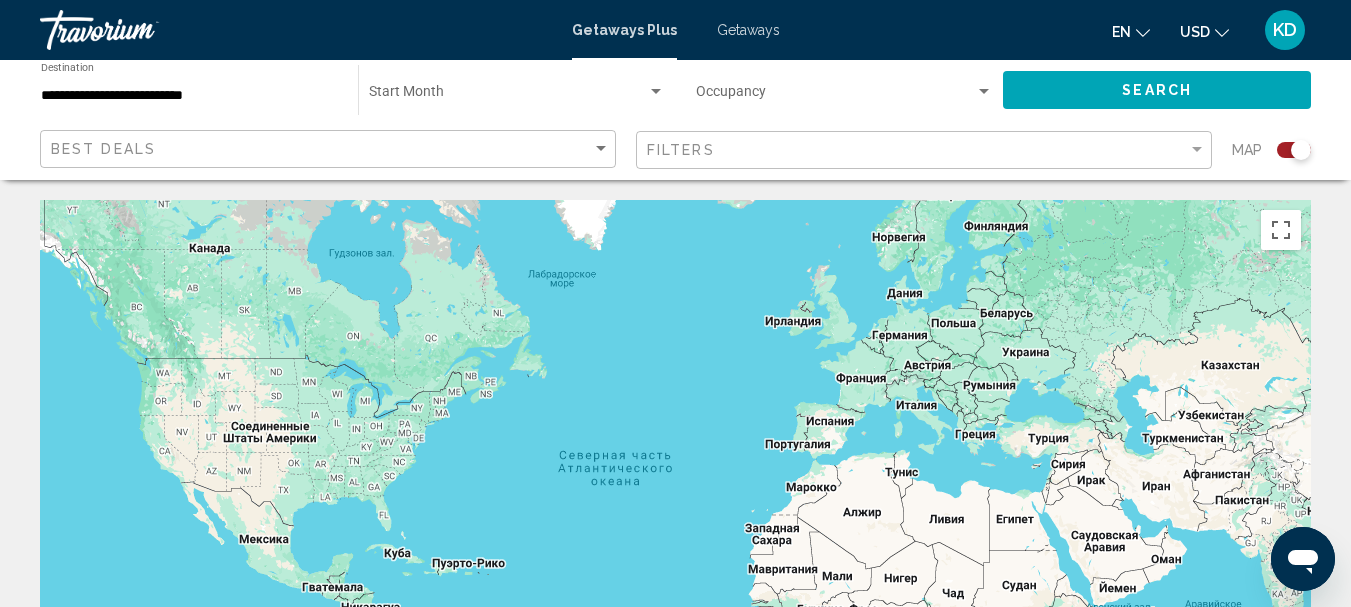click on "**********" at bounding box center [189, 96] 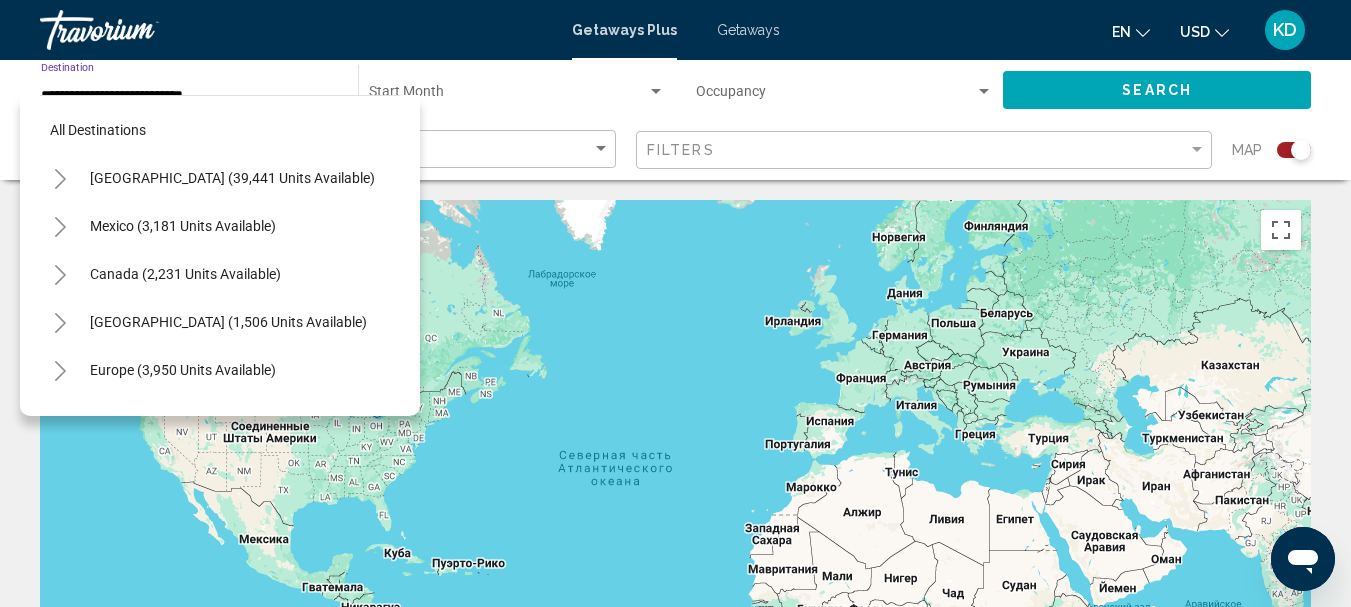 scroll, scrollTop: 367, scrollLeft: 0, axis: vertical 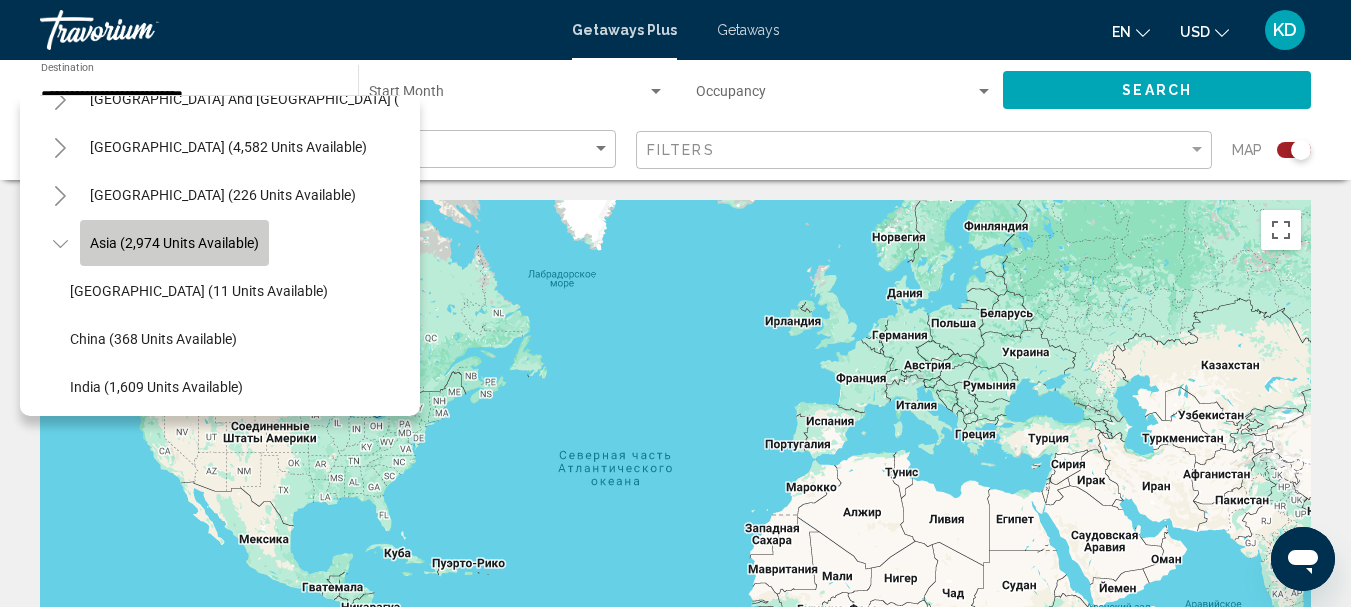 click on "Asia (2,974 units available)" 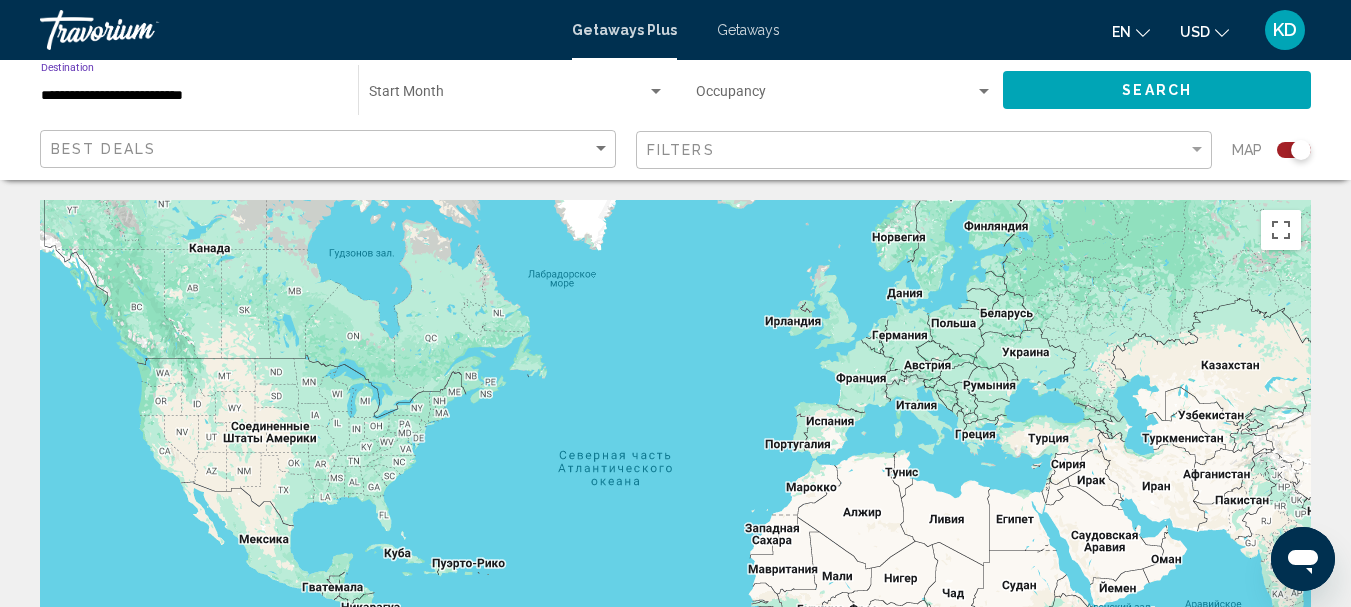 click at bounding box center (984, 92) 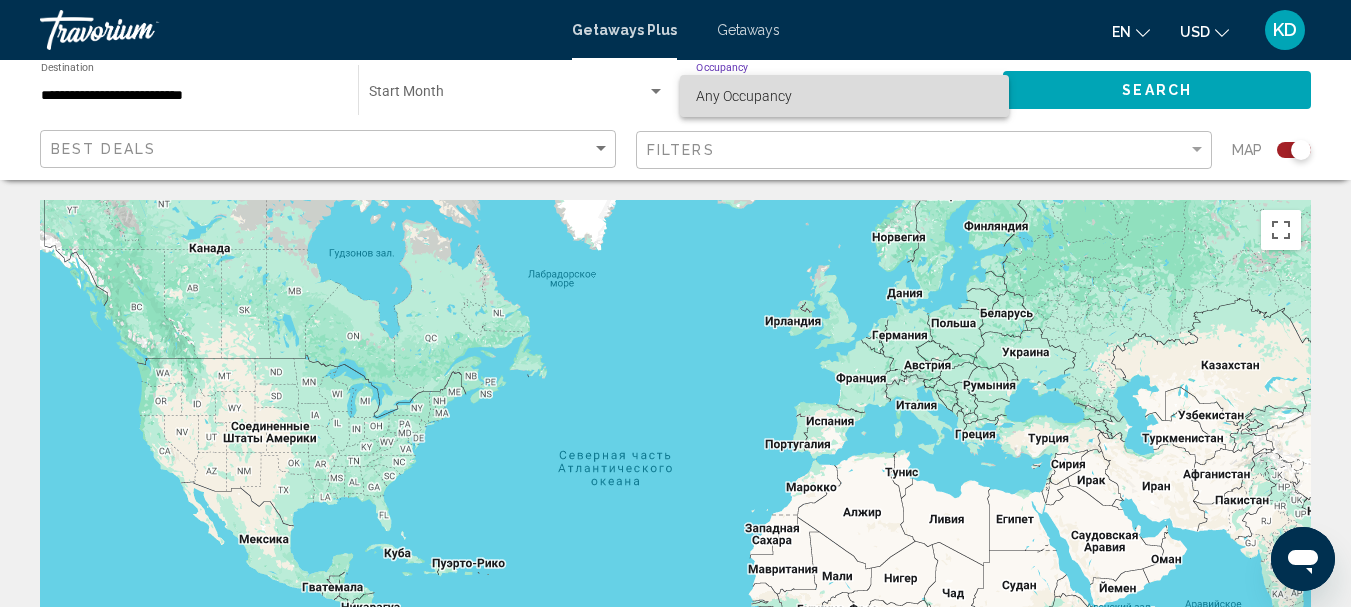 click on "Any Occupancy" at bounding box center (844, 96) 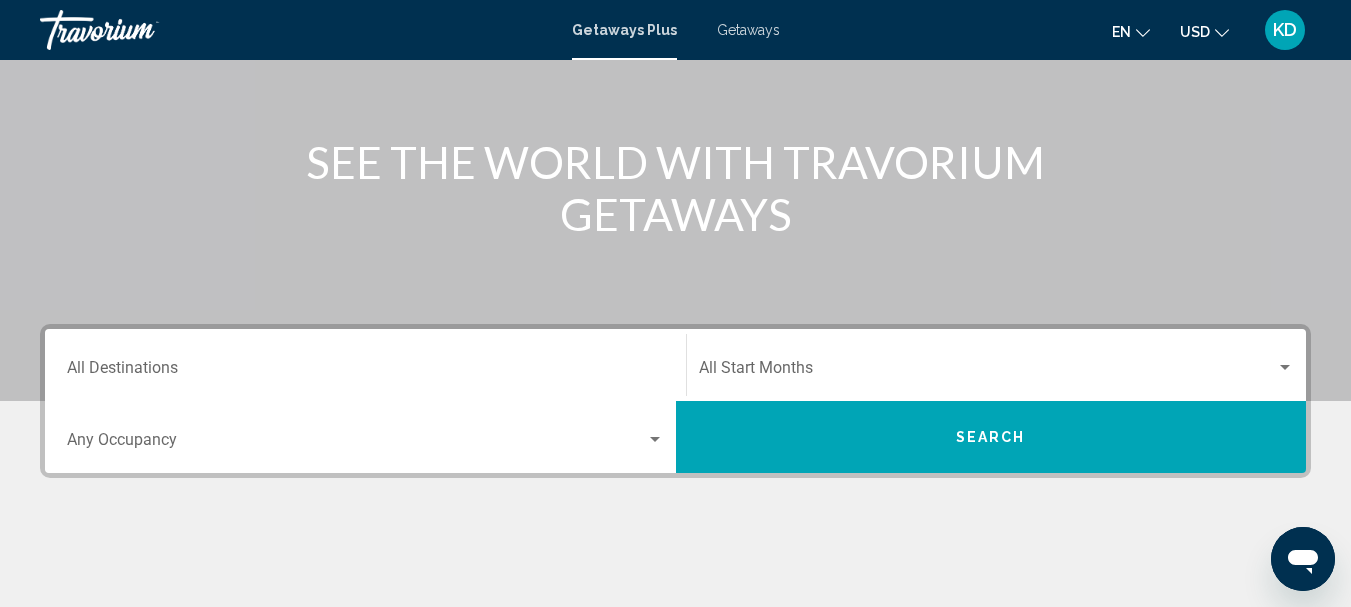 scroll, scrollTop: 200, scrollLeft: 0, axis: vertical 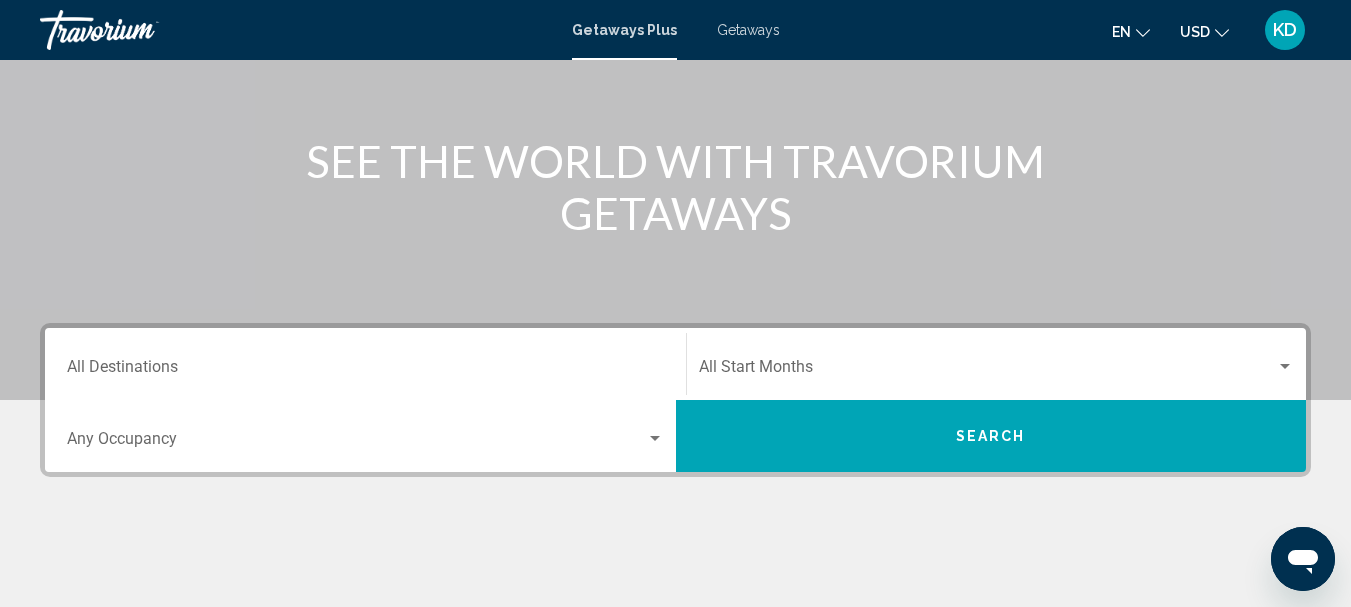 click on "Destination All Destinations" at bounding box center (365, 364) 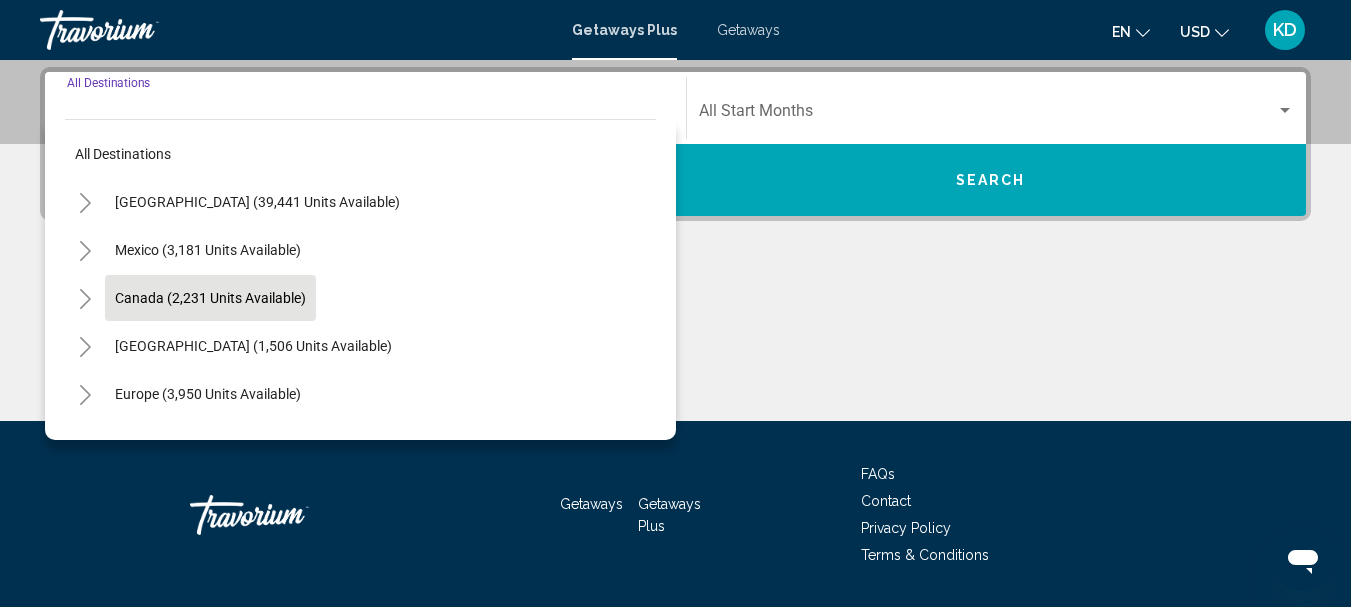 scroll, scrollTop: 458, scrollLeft: 0, axis: vertical 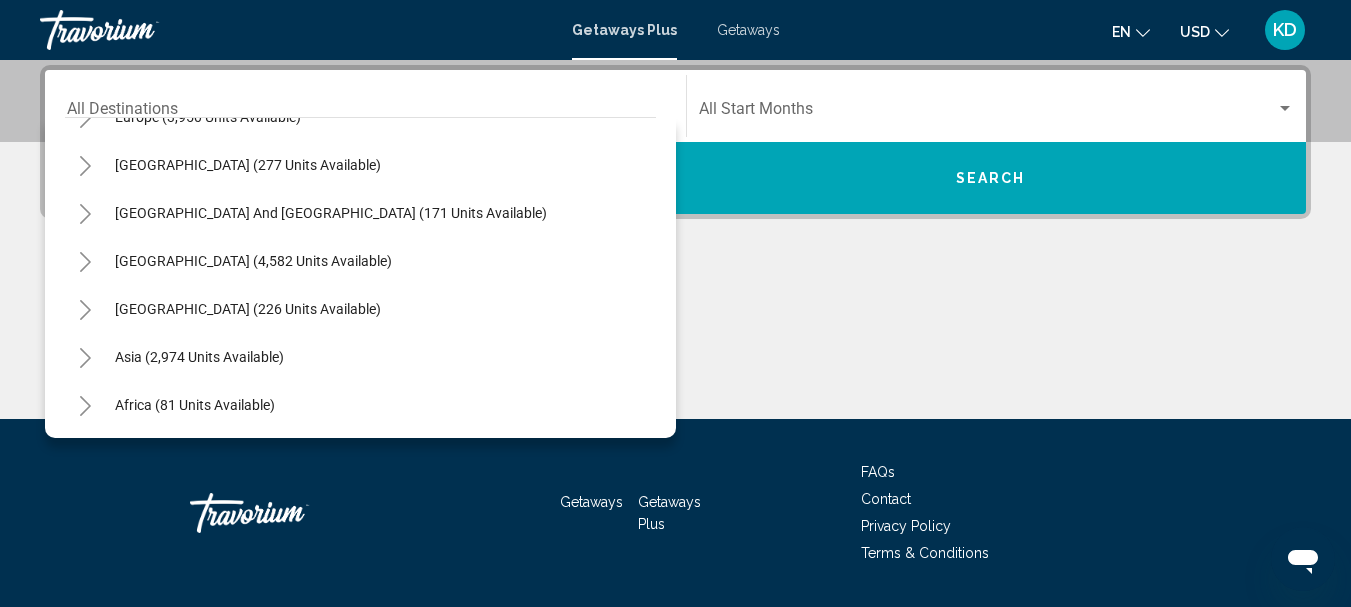 click on "Asia (2,974 units available)" at bounding box center [195, 405] 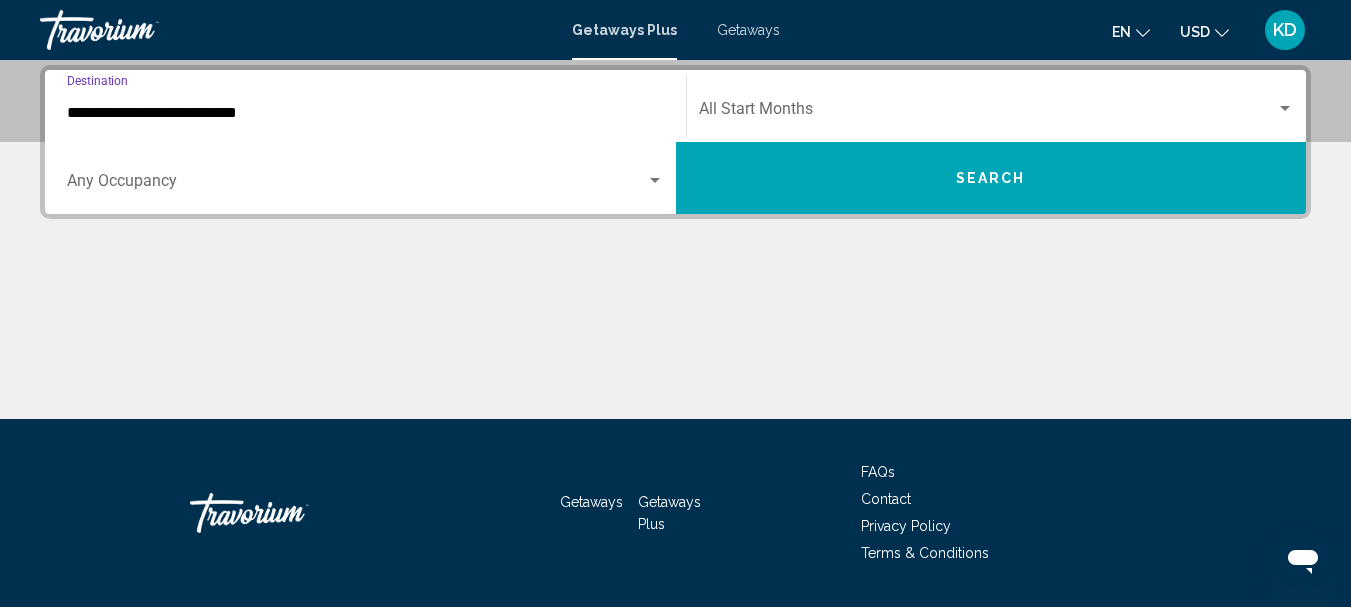 click at bounding box center [1285, 109] 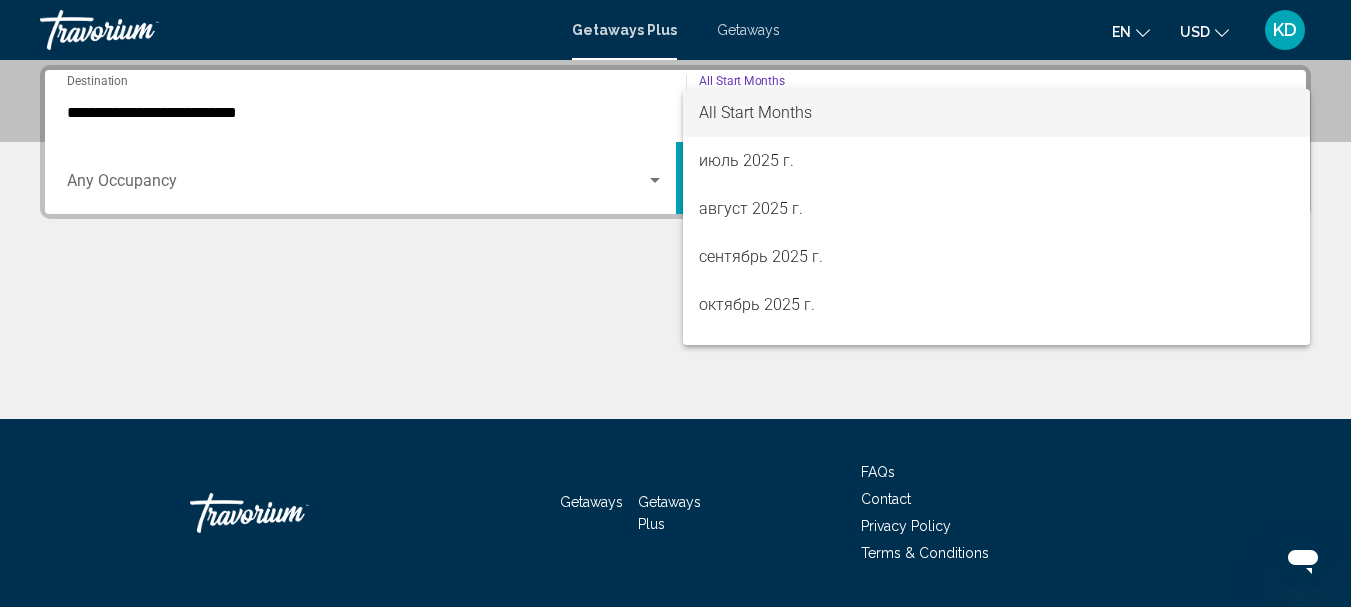 scroll, scrollTop: 150, scrollLeft: 0, axis: vertical 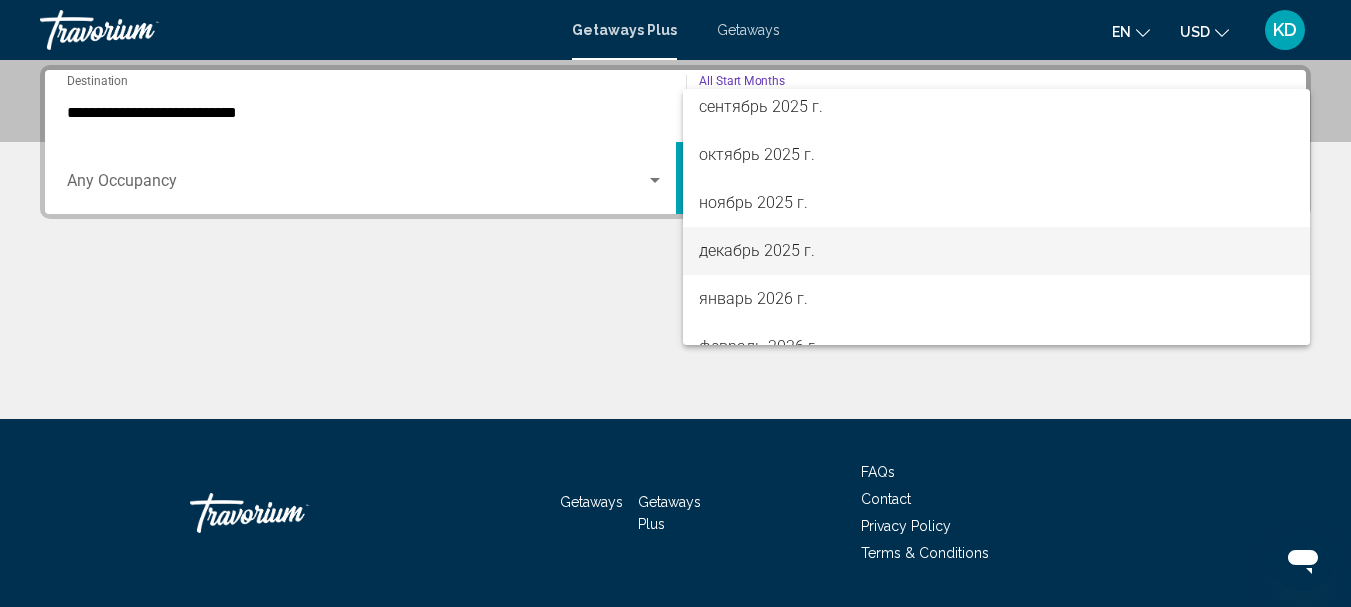 click on "декабрь 2025 г." at bounding box center (997, 251) 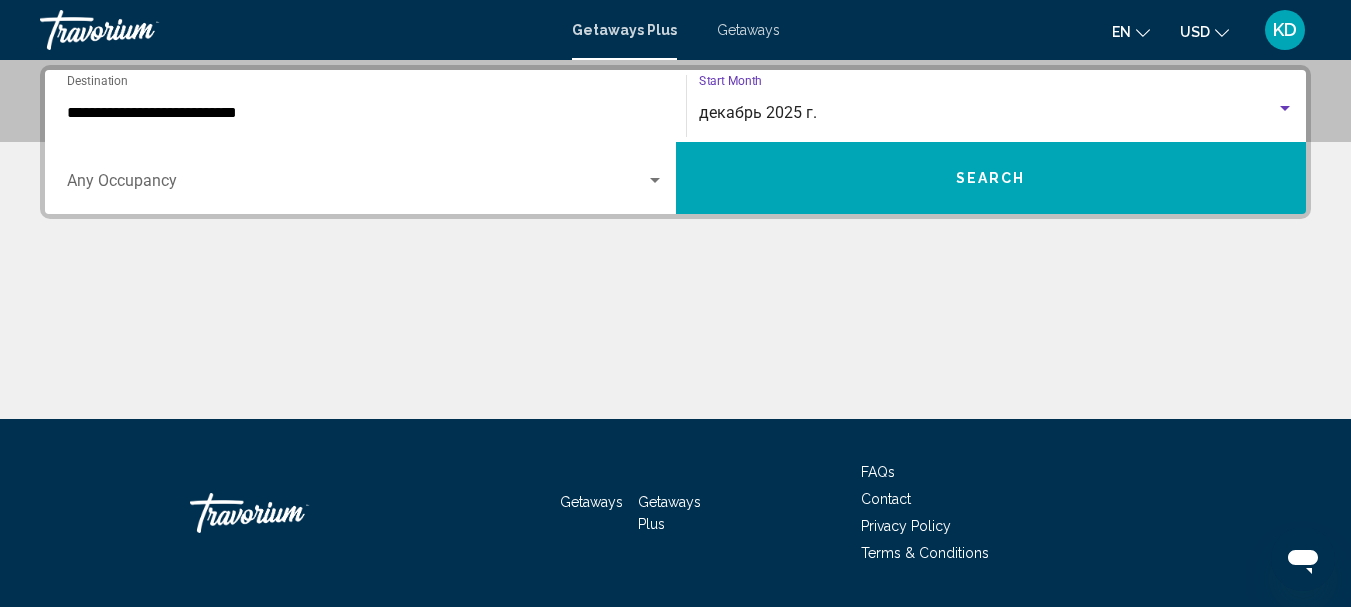 click at bounding box center [655, 180] 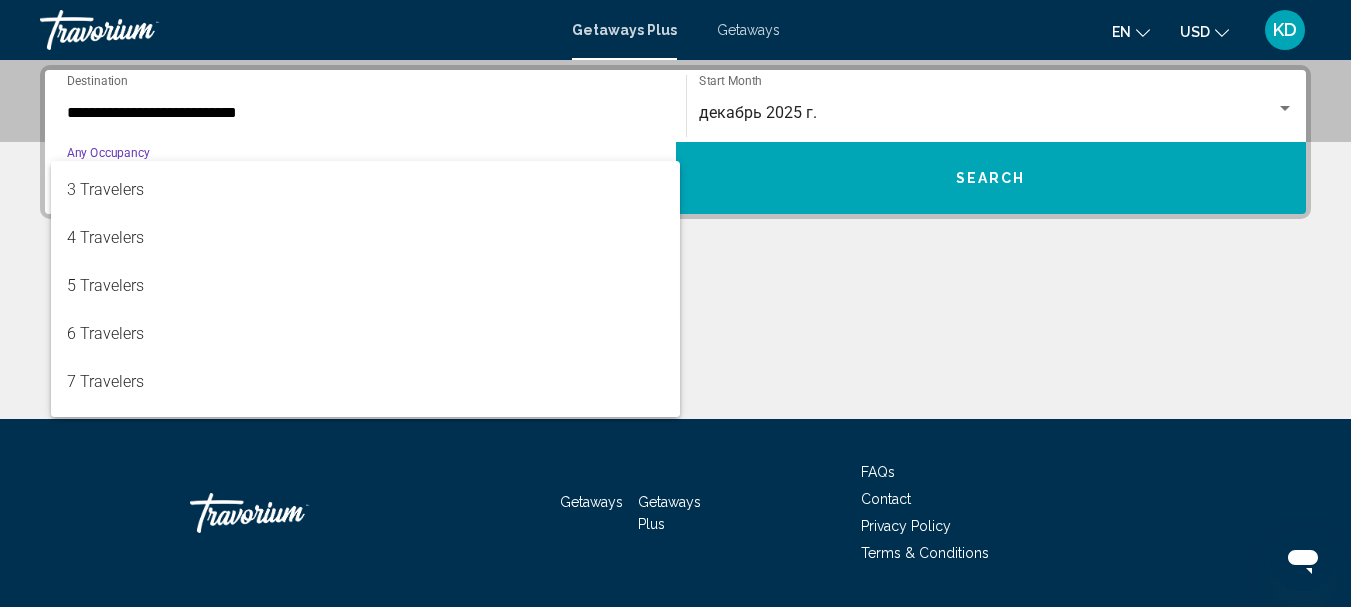 scroll, scrollTop: 130, scrollLeft: 0, axis: vertical 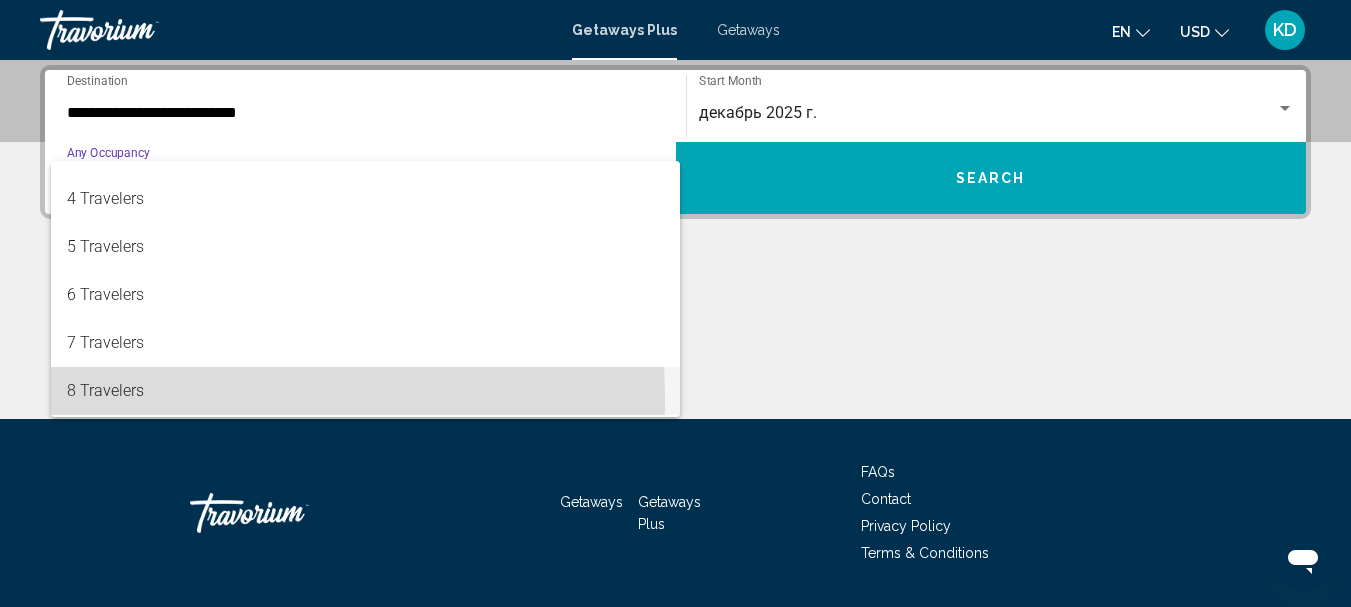 click on "8 Travelers" at bounding box center [365, 391] 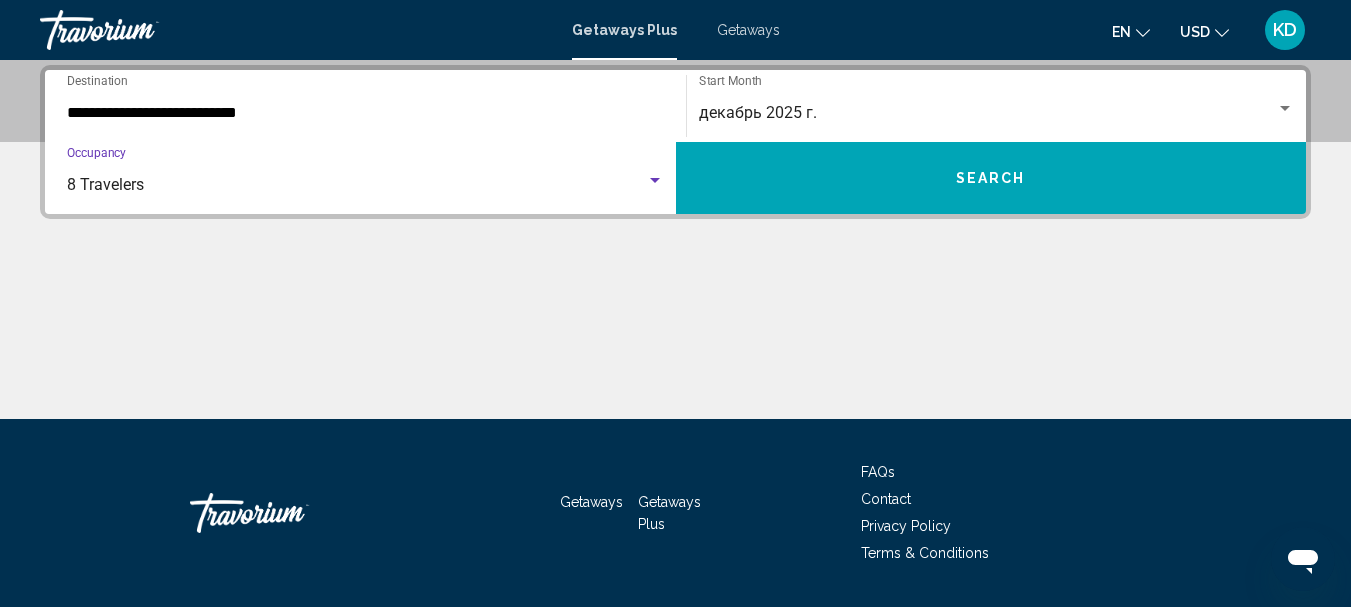 click on "Search" at bounding box center (991, 179) 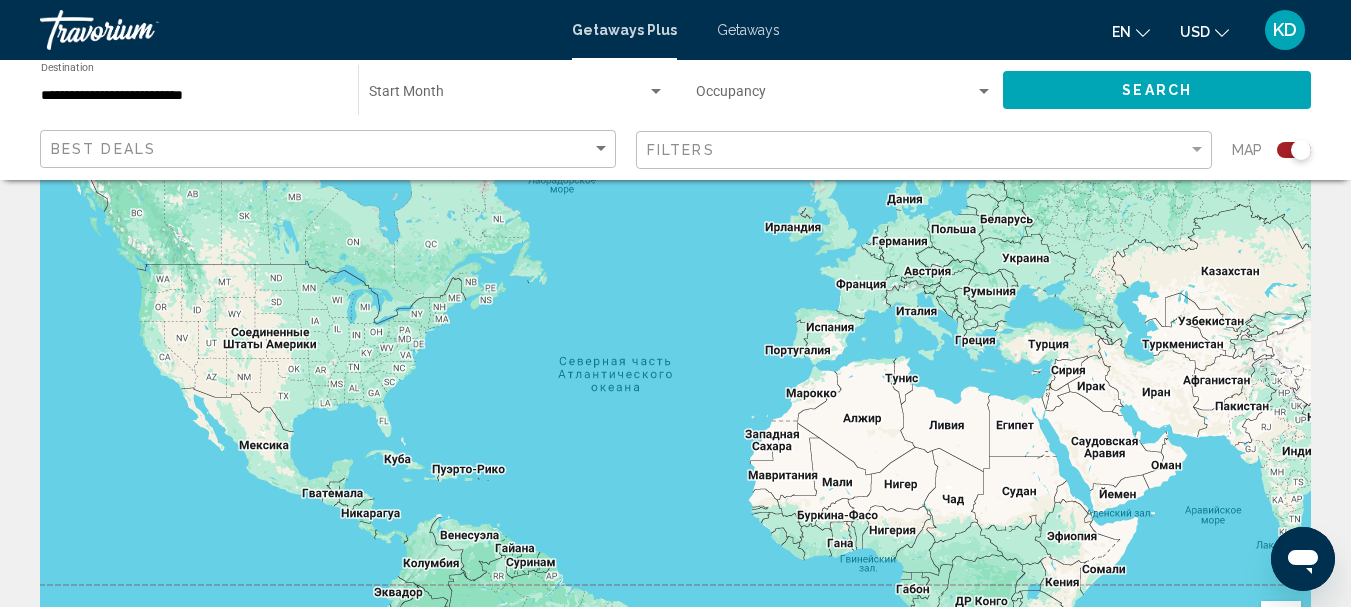 scroll, scrollTop: 0, scrollLeft: 0, axis: both 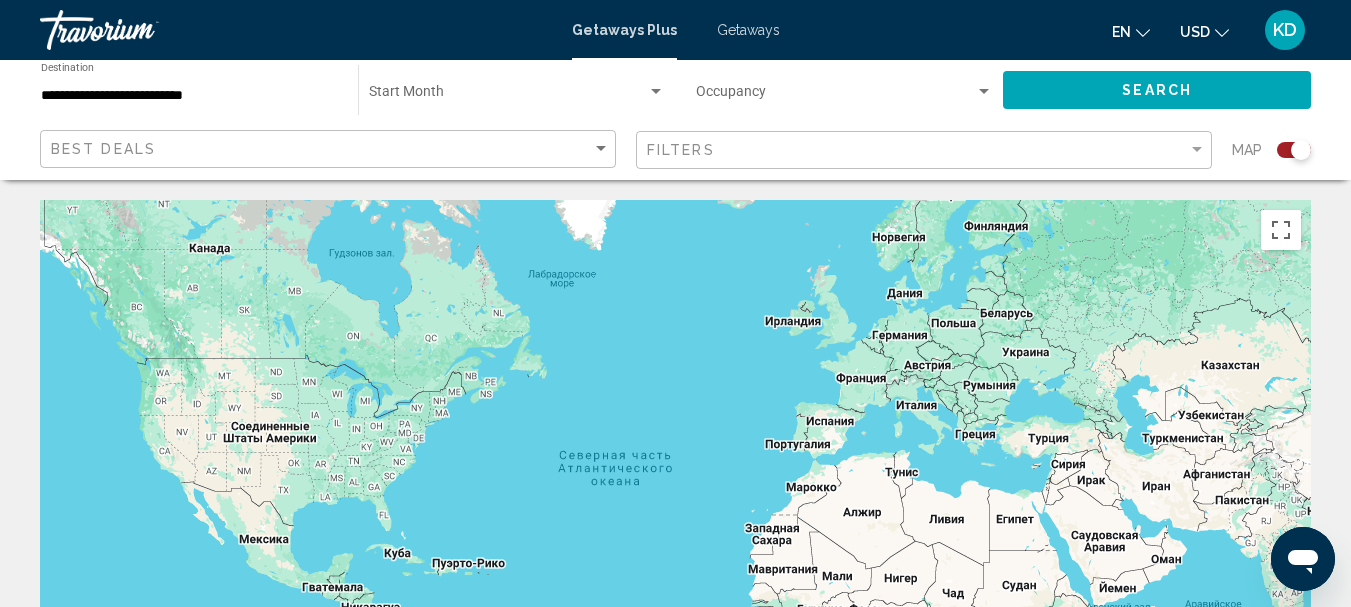 click on "**********" at bounding box center (189, 96) 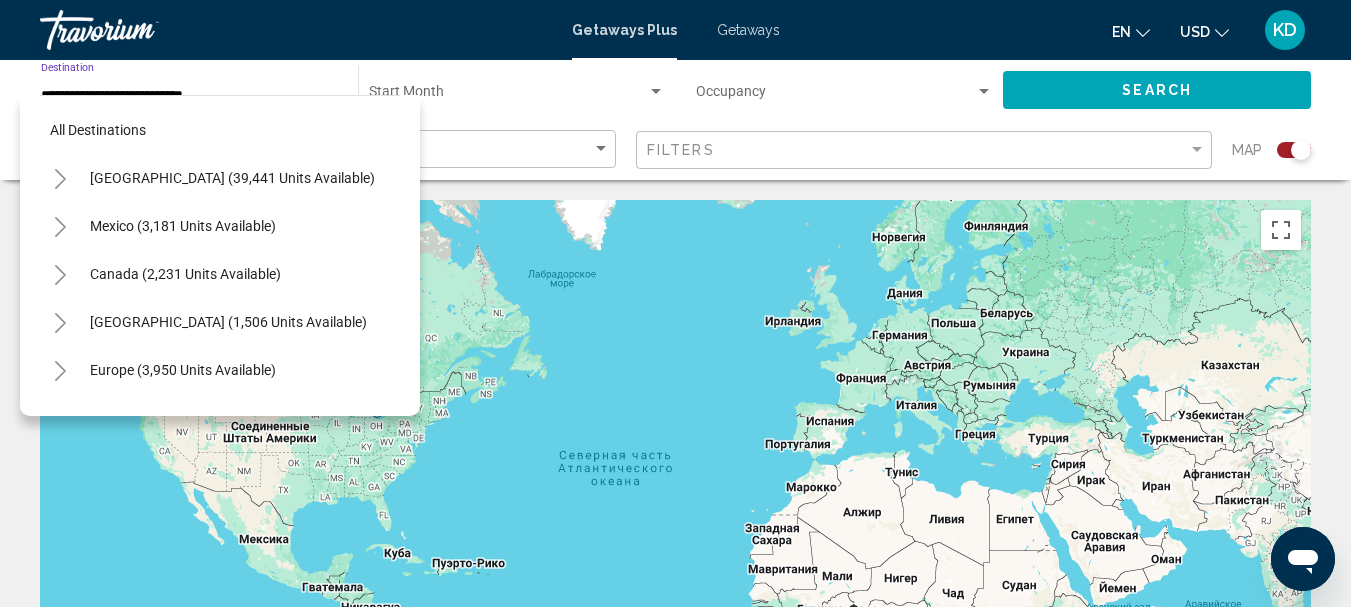 scroll, scrollTop: 367, scrollLeft: 0, axis: vertical 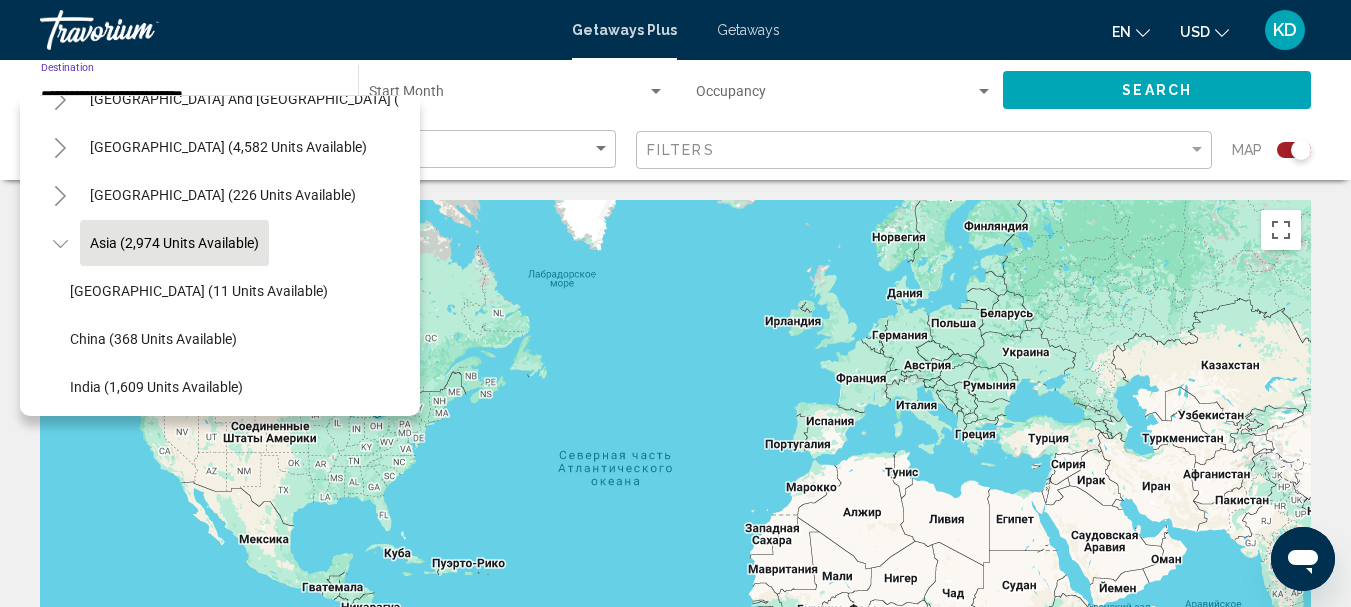 click on "Asia (2,974 units available)" 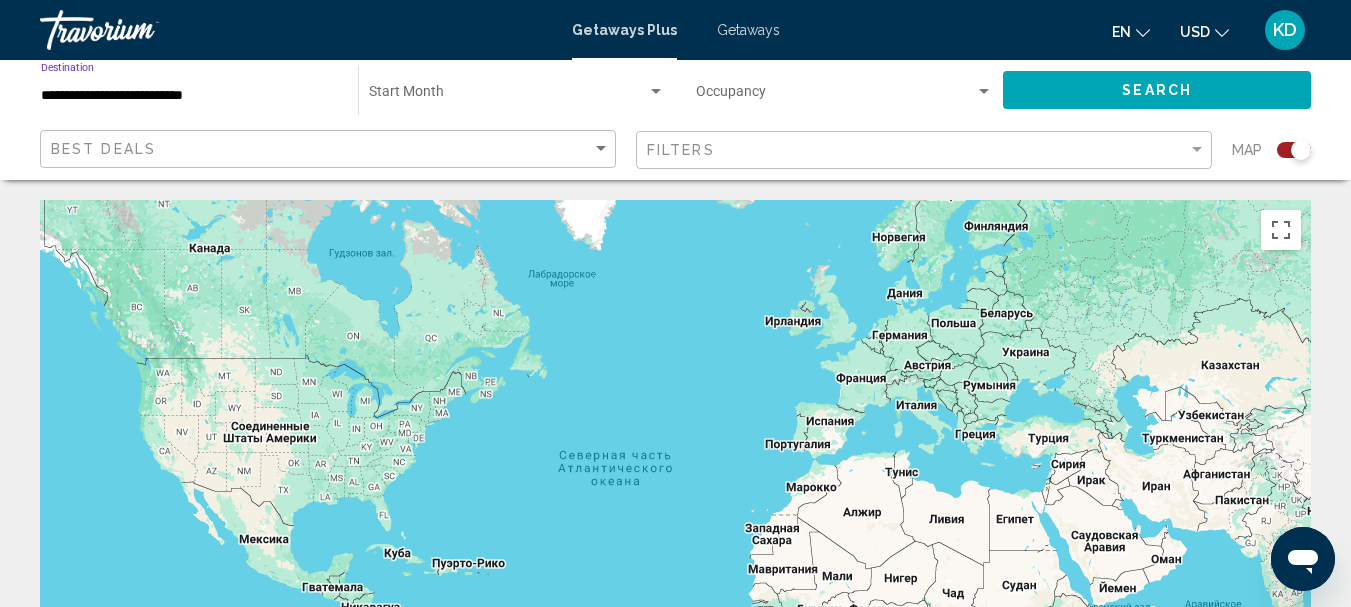 click on "Occupancy Any Occupancy" 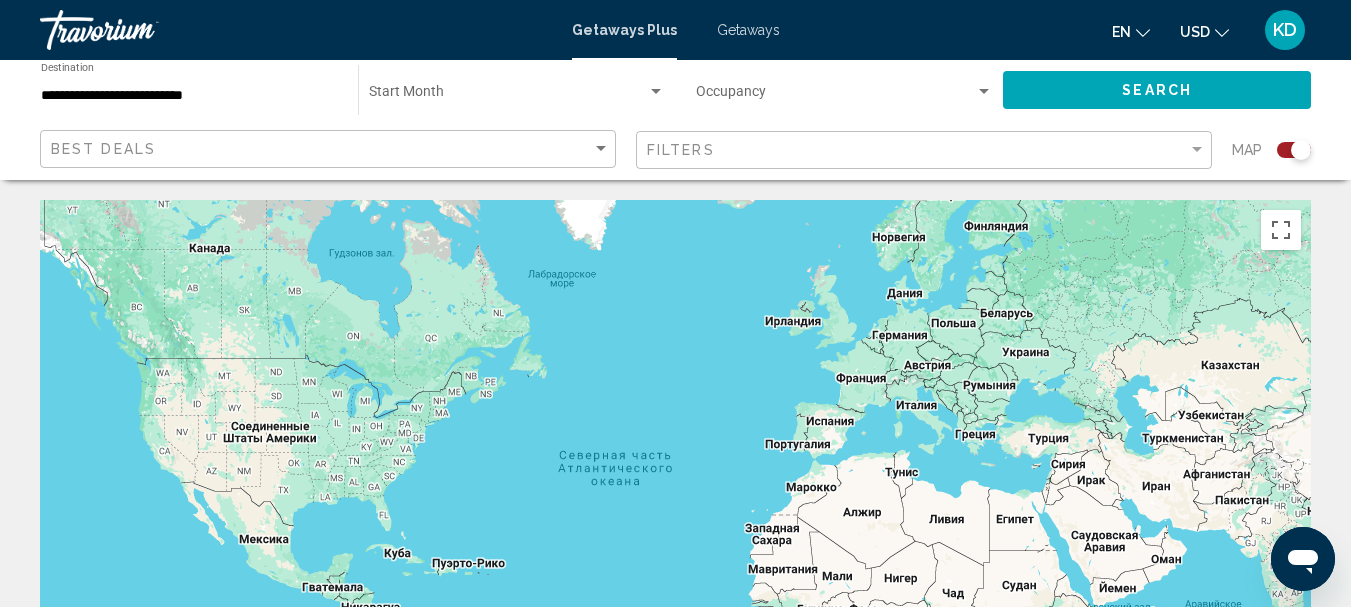 click at bounding box center (656, 92) 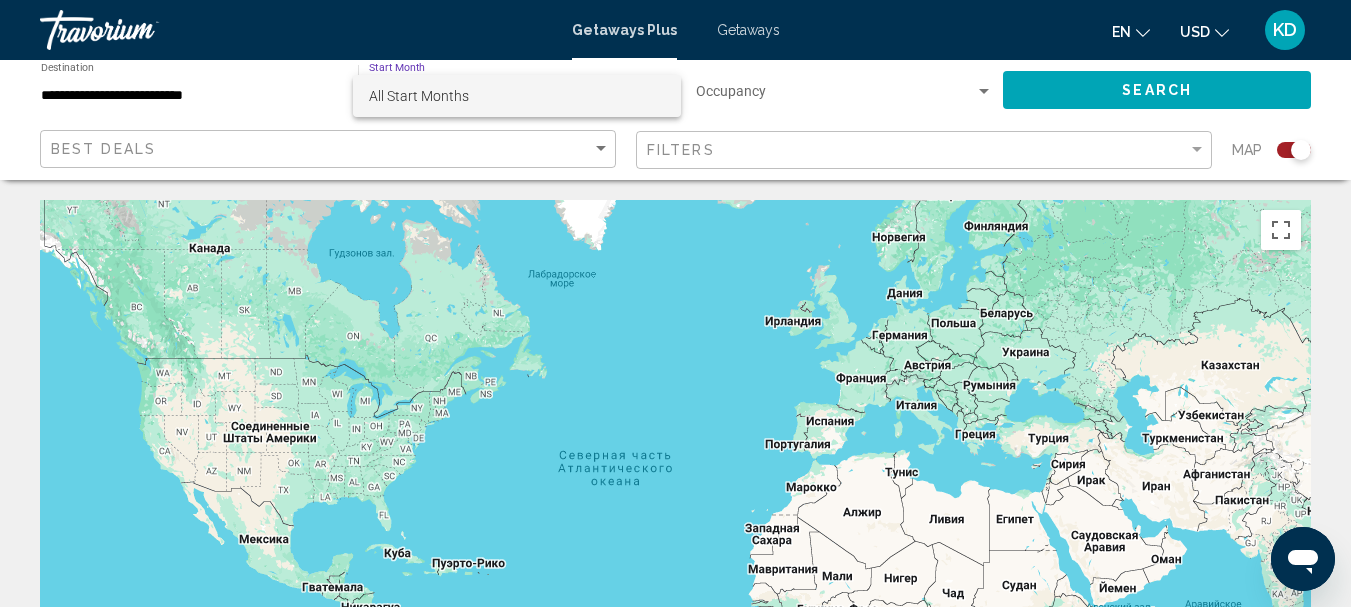 click on "All Start Months" at bounding box center [517, 96] 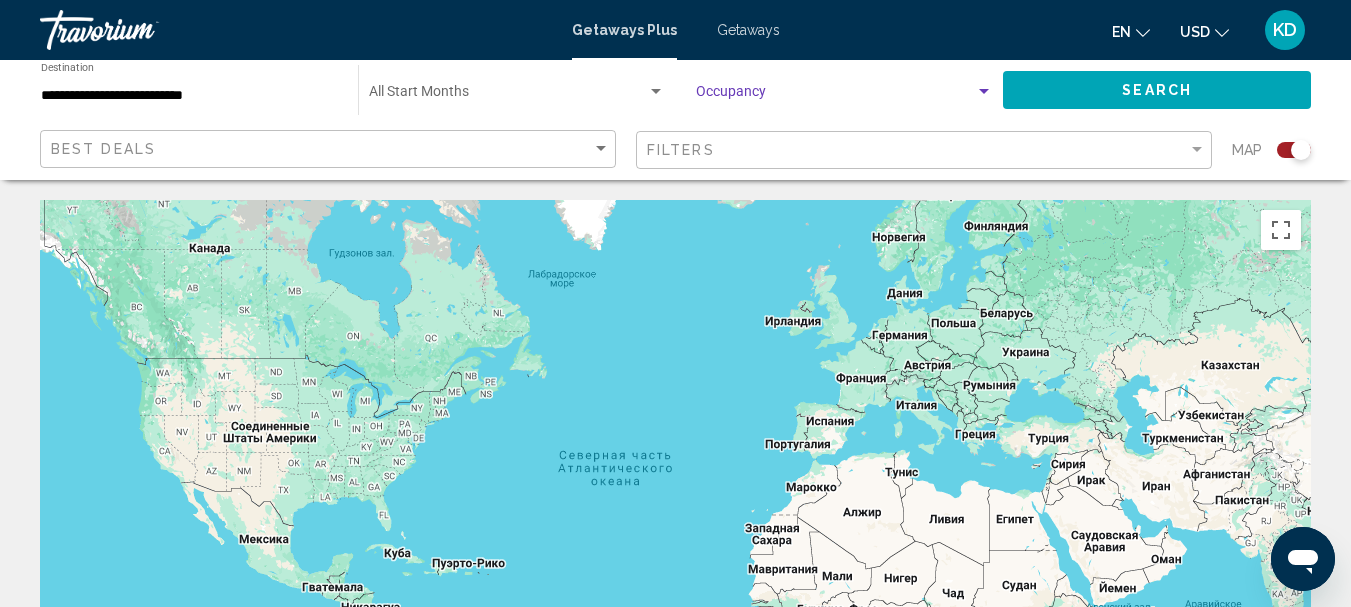 click at bounding box center (984, 92) 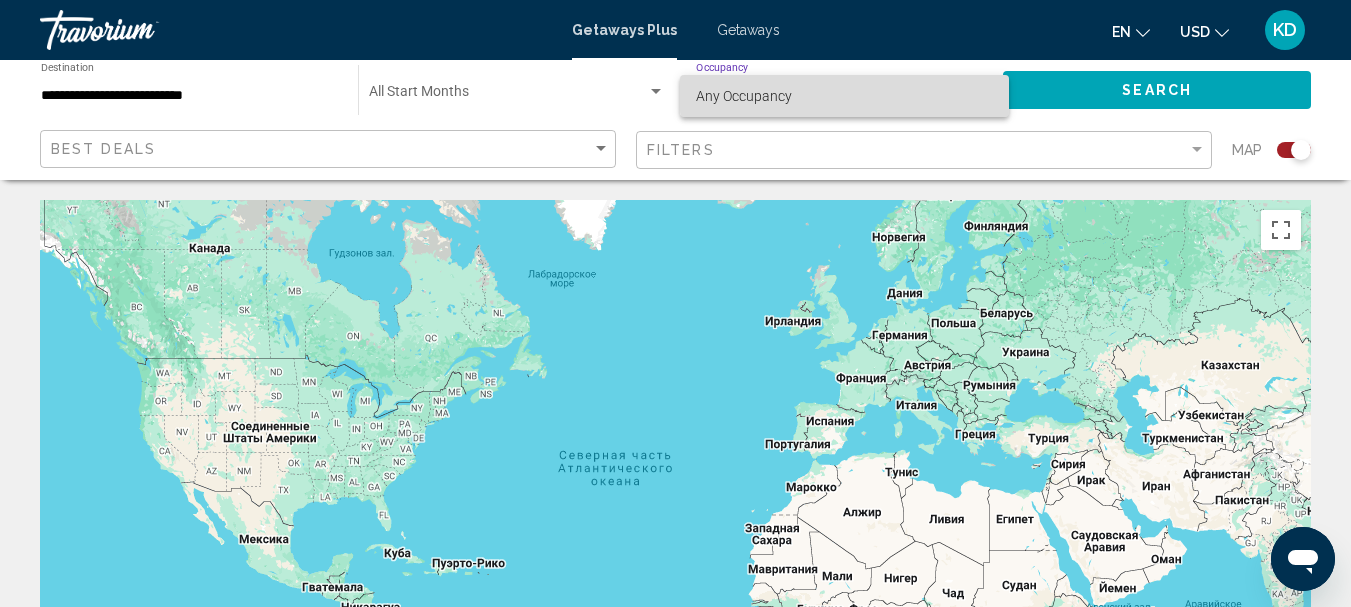 click on "Any Occupancy" at bounding box center (844, 96) 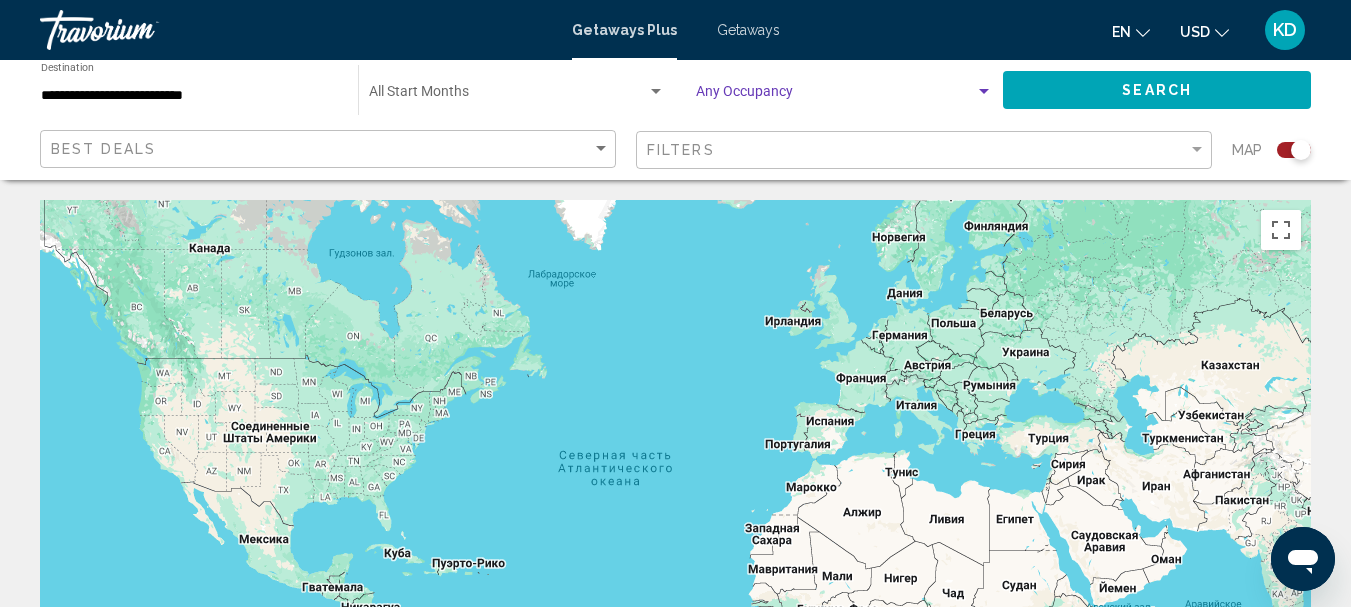 click on "Search" 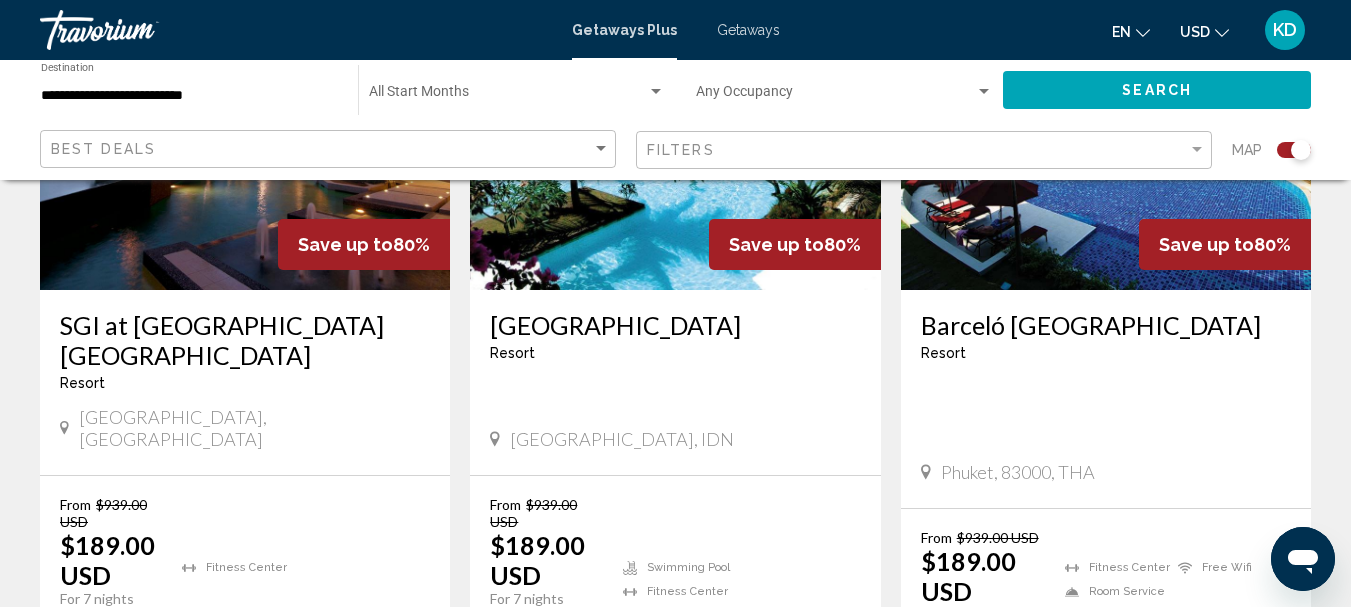scroll, scrollTop: 3200, scrollLeft: 0, axis: vertical 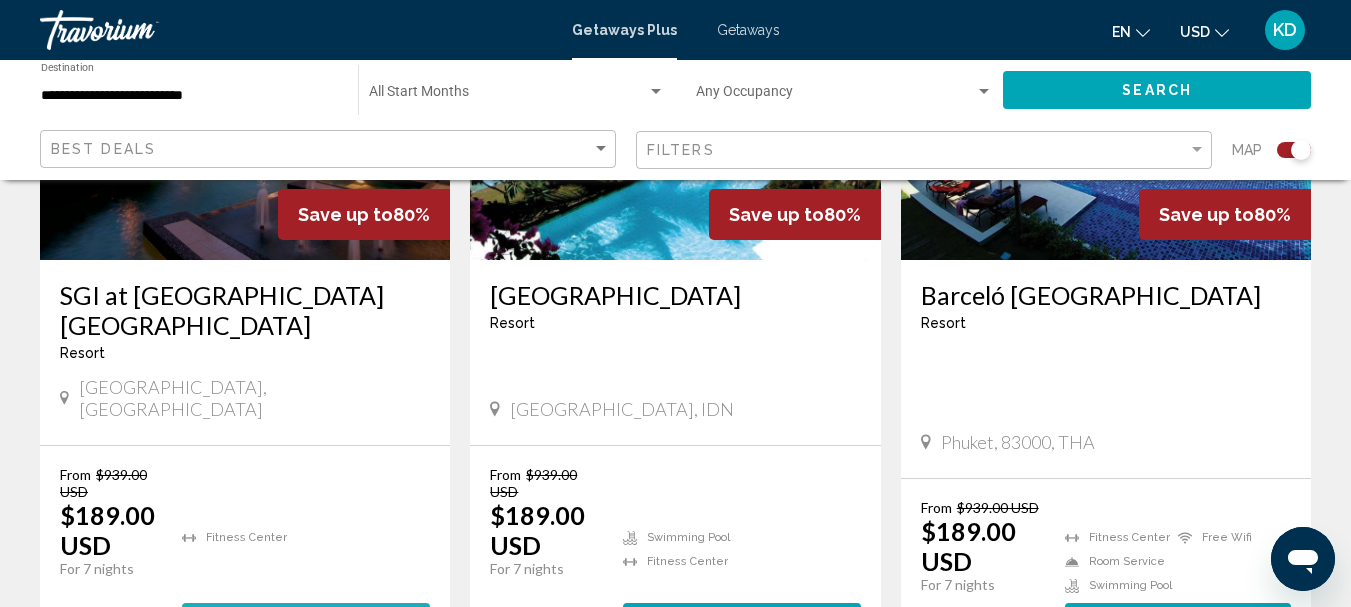 click on "18 units" at bounding box center (368, 622) 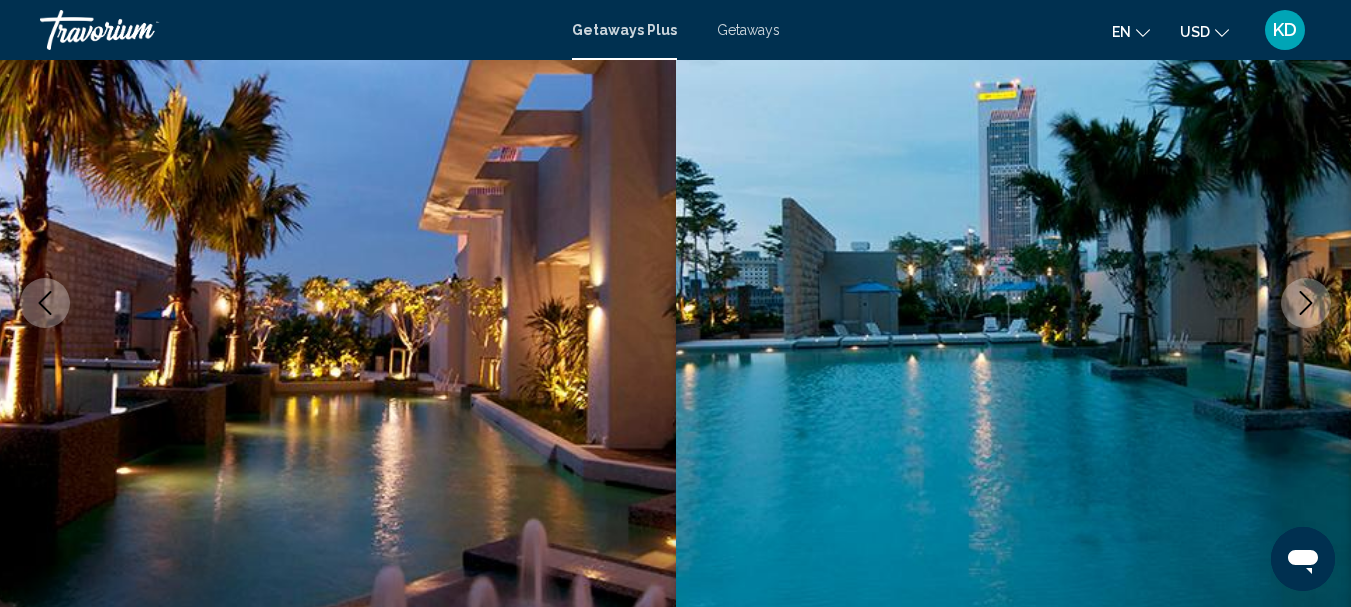 scroll, scrollTop: 2629, scrollLeft: 0, axis: vertical 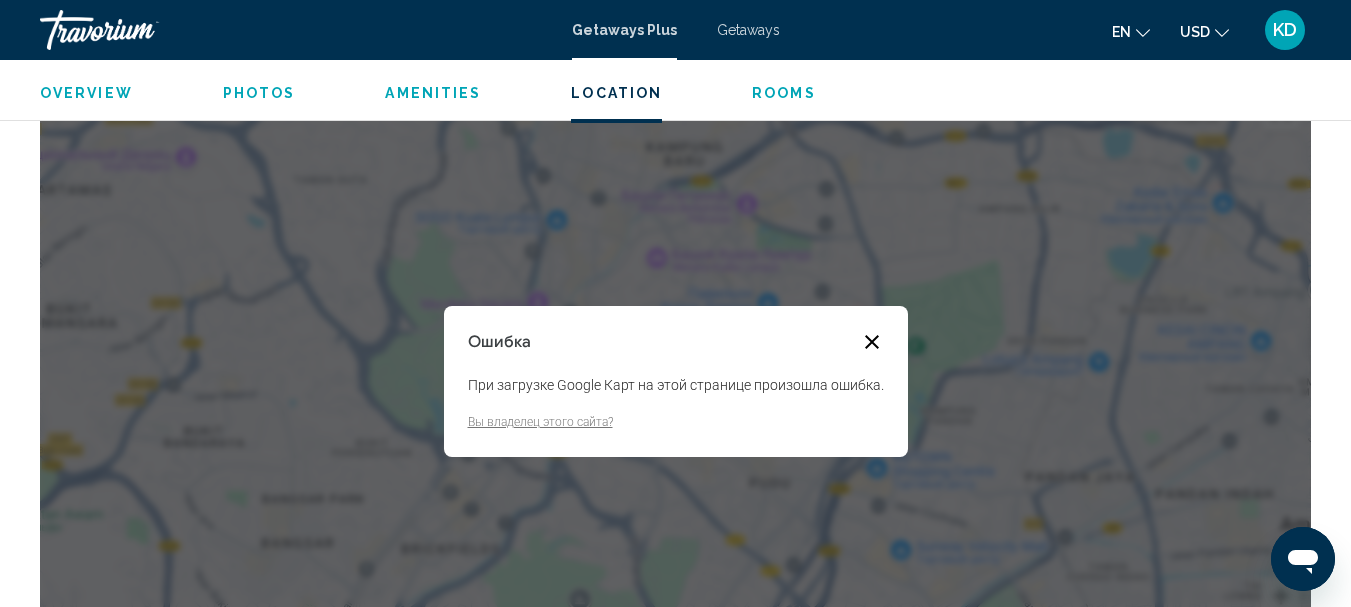click at bounding box center (872, 342) 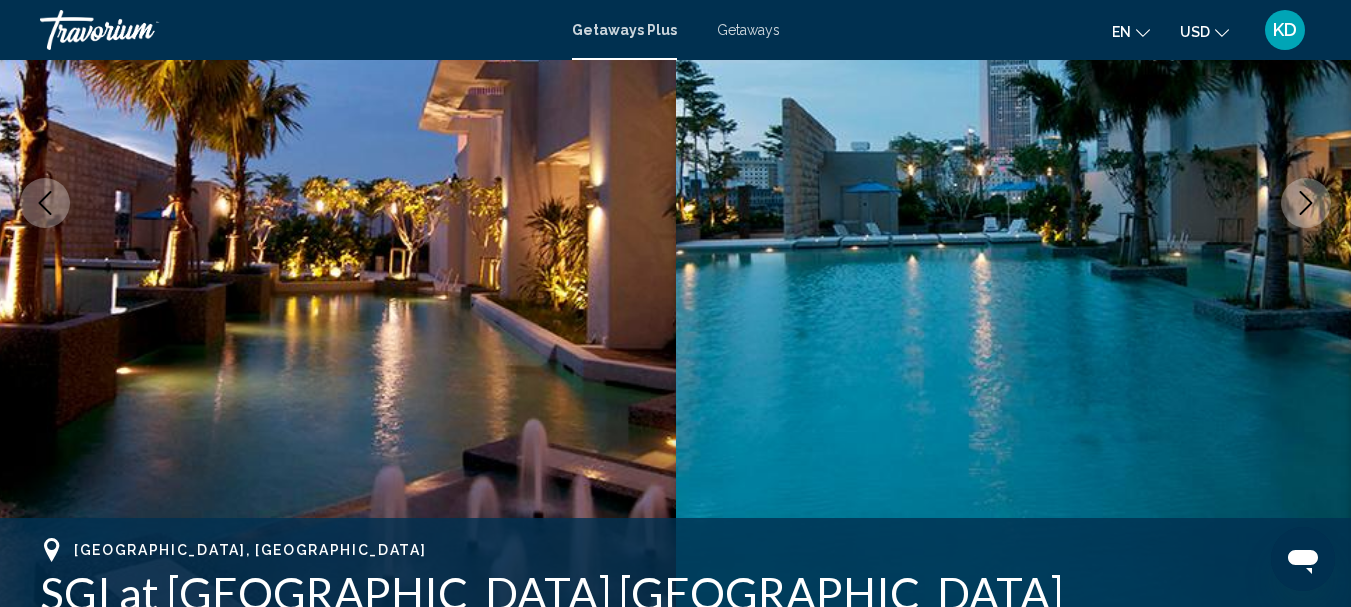 scroll, scrollTop: 232, scrollLeft: 0, axis: vertical 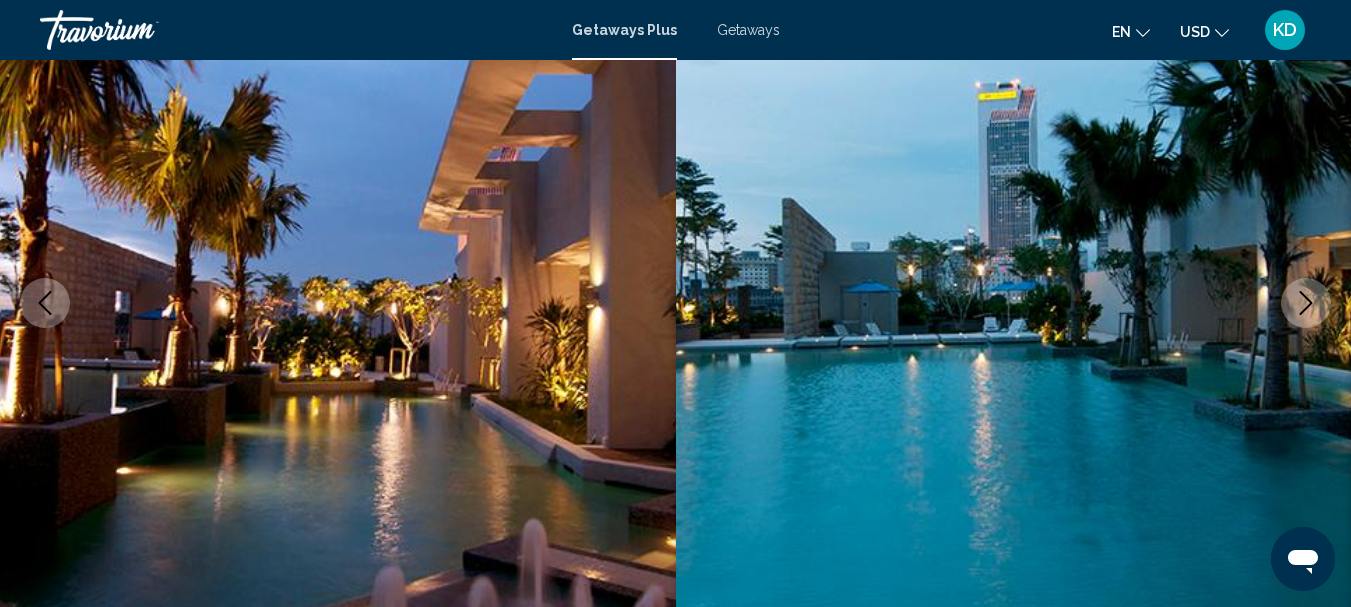 click 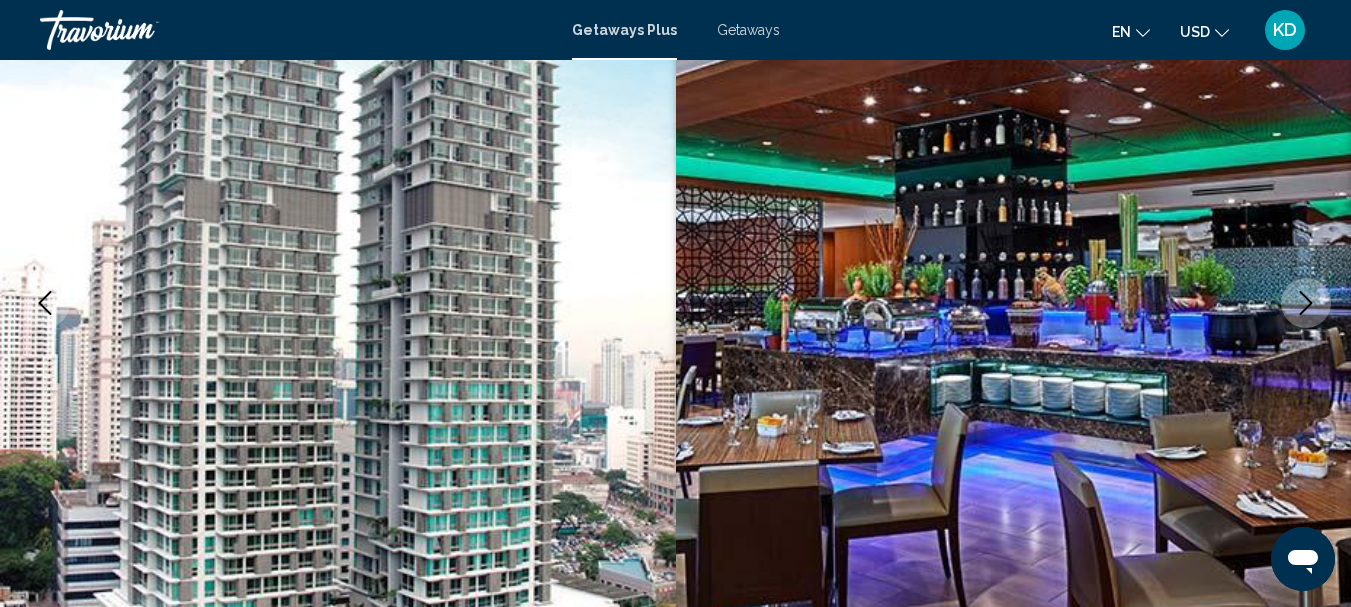 click 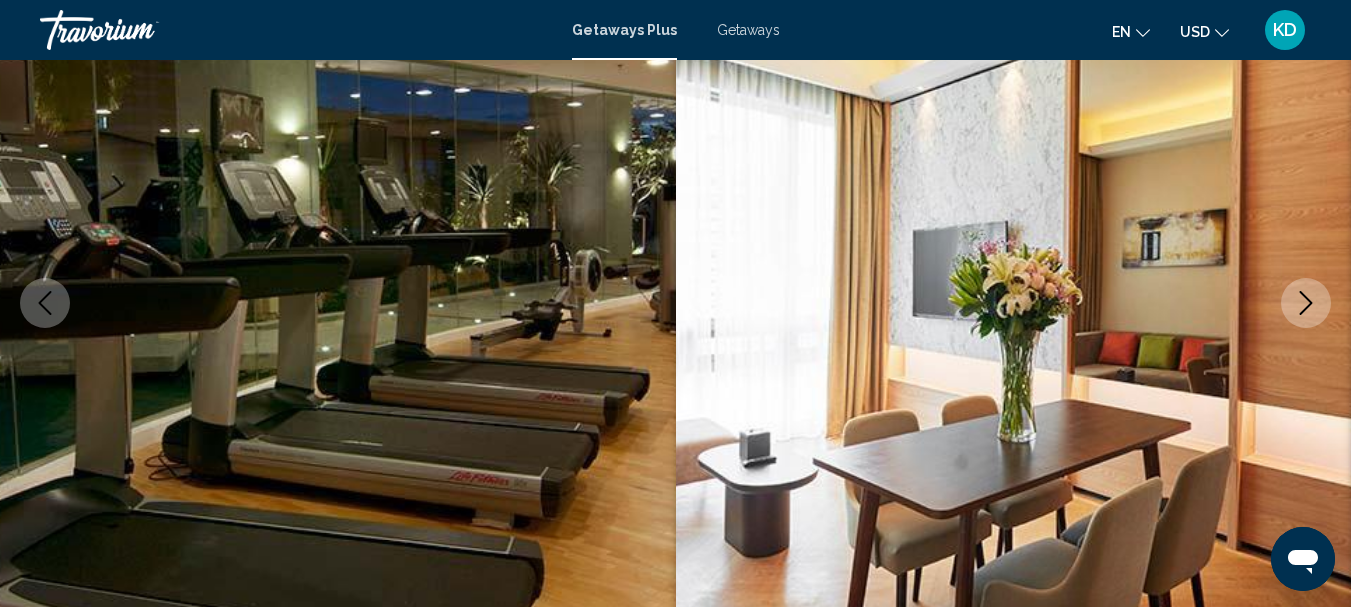 click 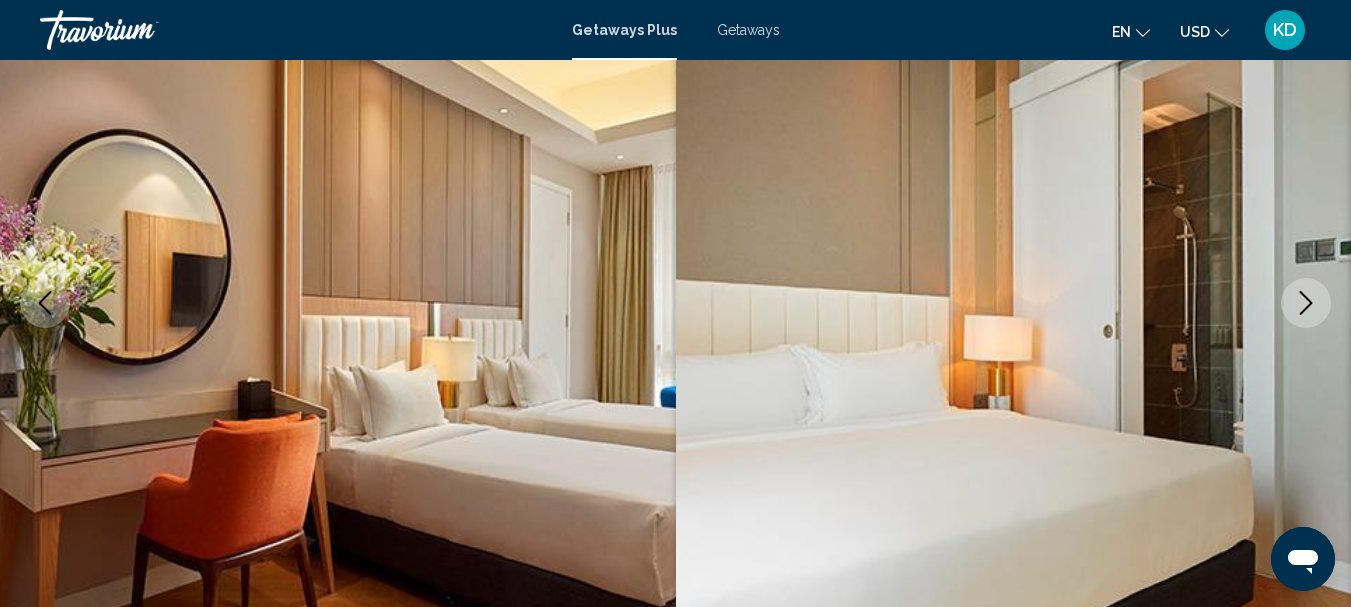 click 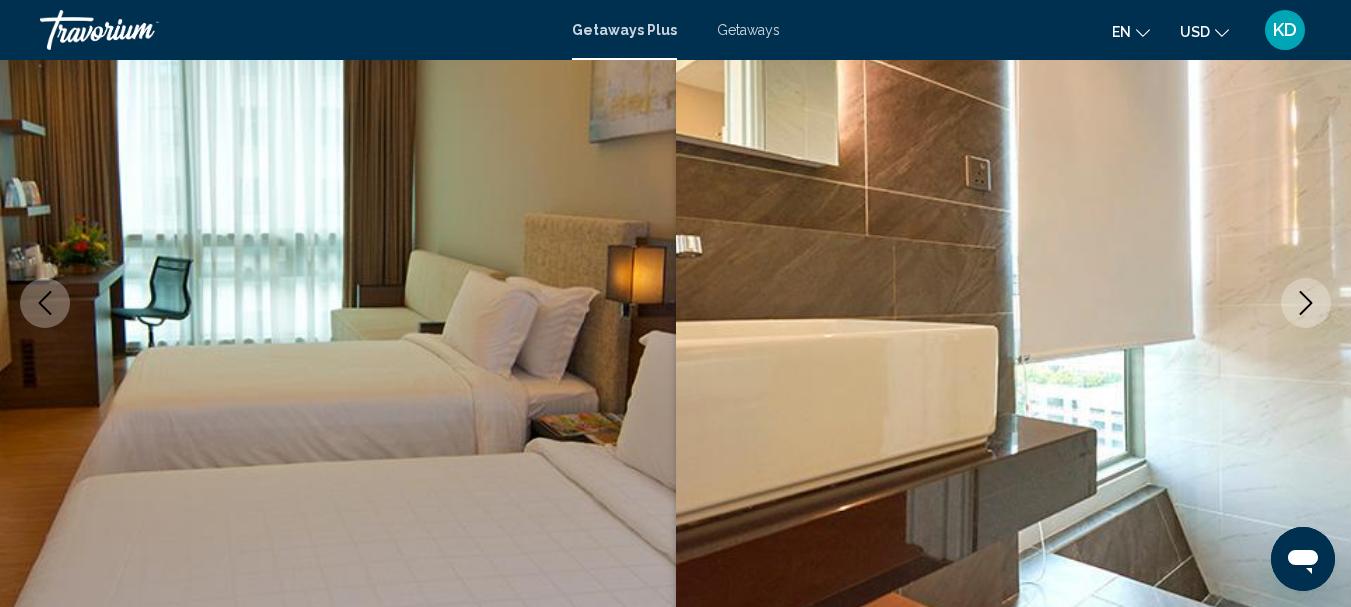 click 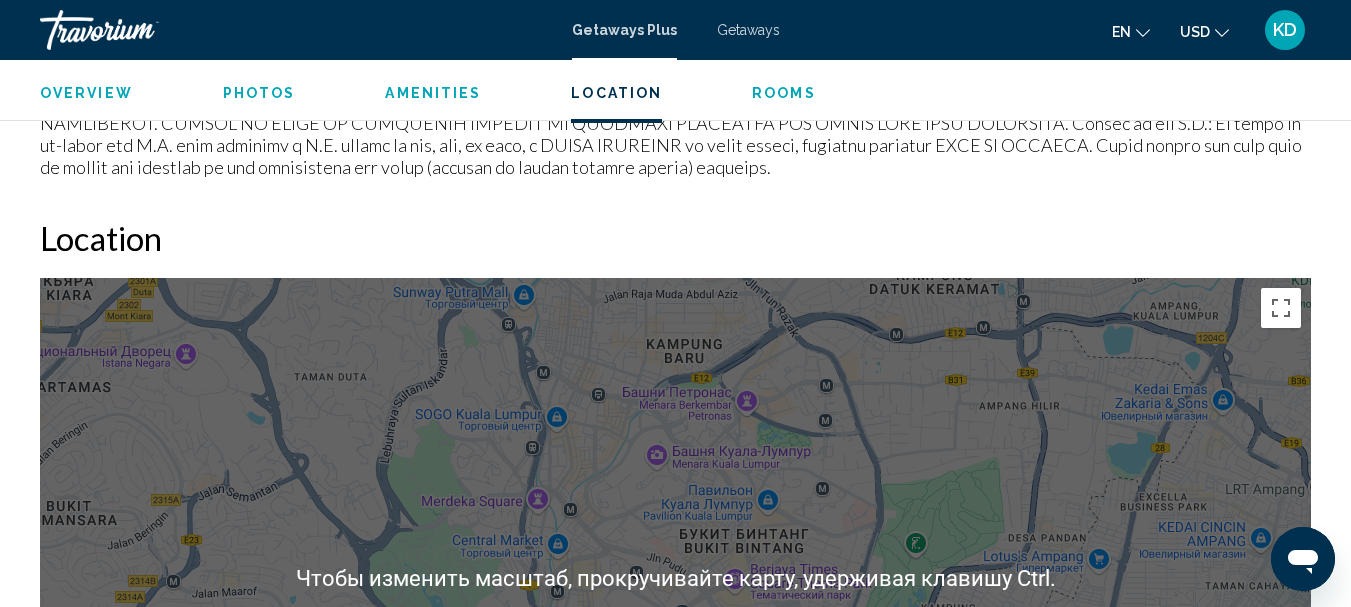 scroll, scrollTop: 2632, scrollLeft: 0, axis: vertical 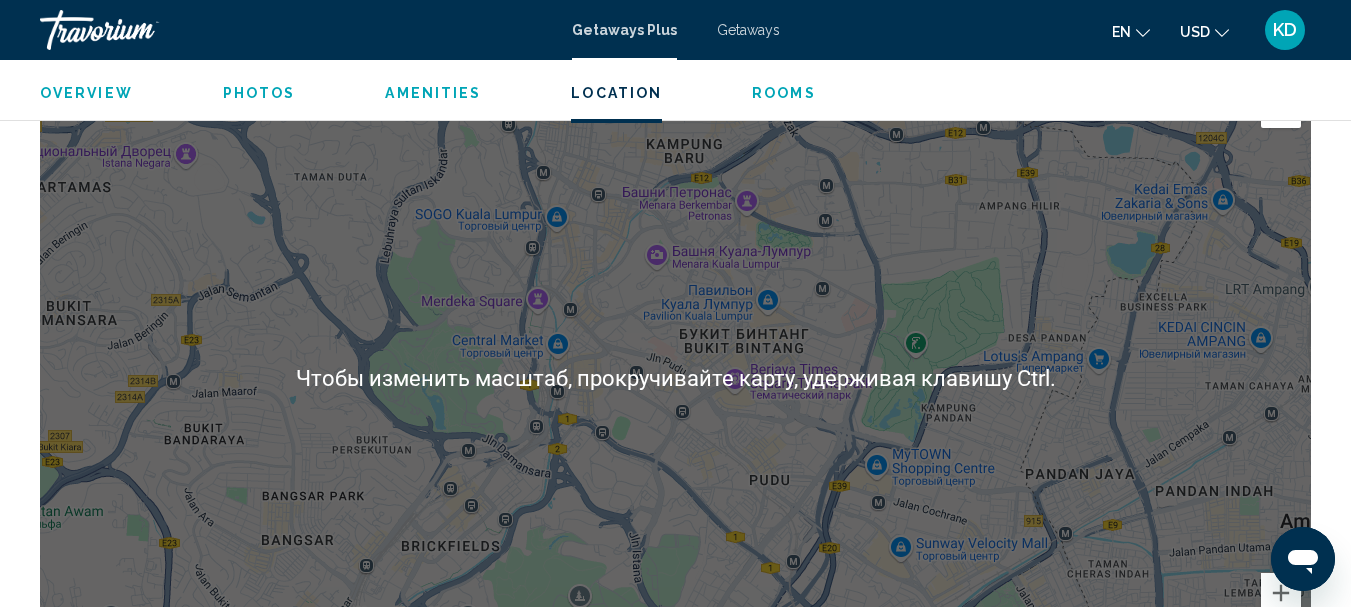 click on "Для навигации используйте клавиши со стрелками." at bounding box center [675, 378] 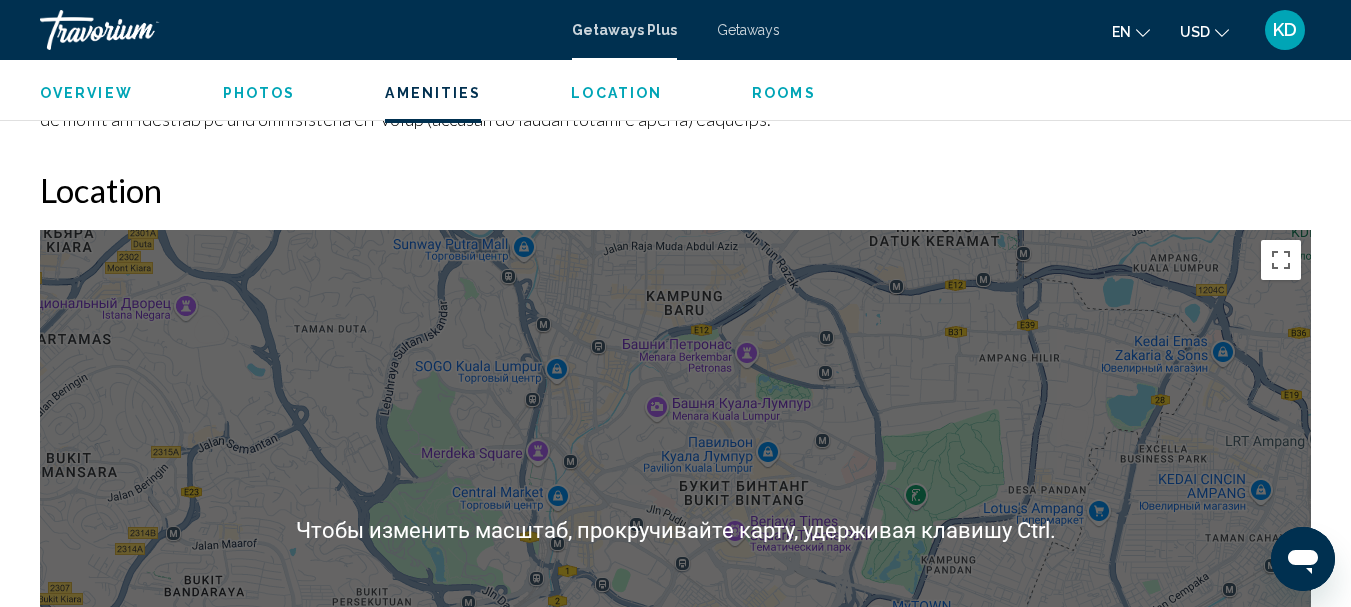 scroll, scrollTop: 2432, scrollLeft: 0, axis: vertical 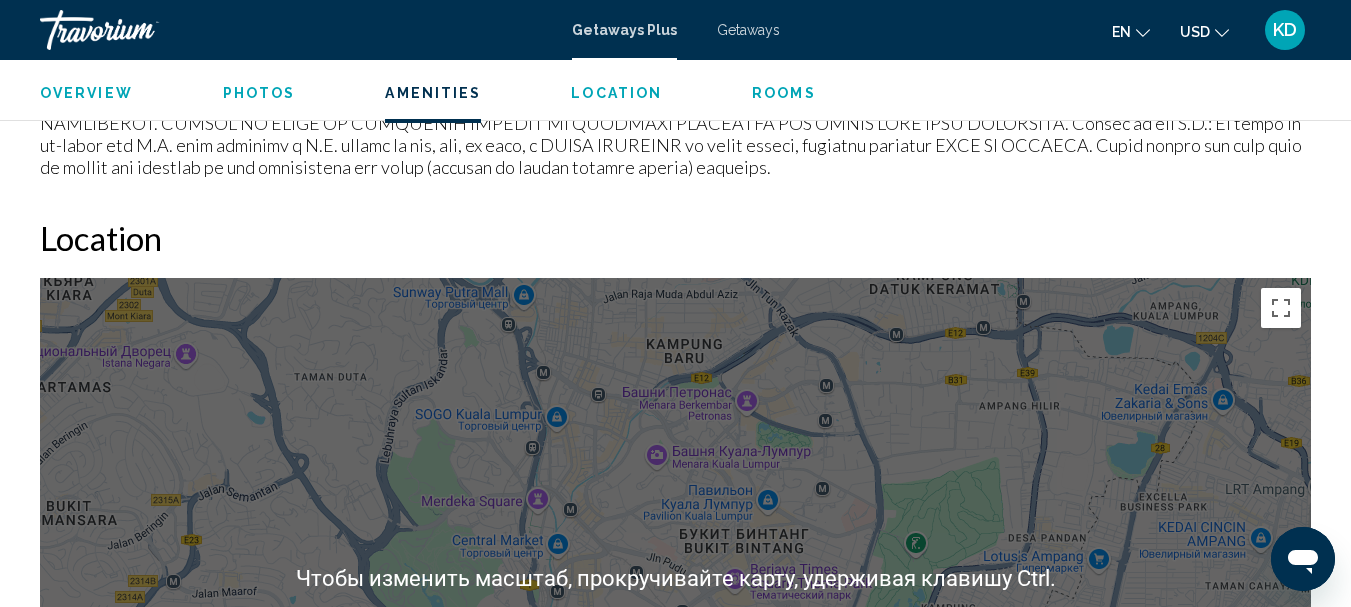 click on "Для навигации используйте клавиши со стрелками." at bounding box center (675, 578) 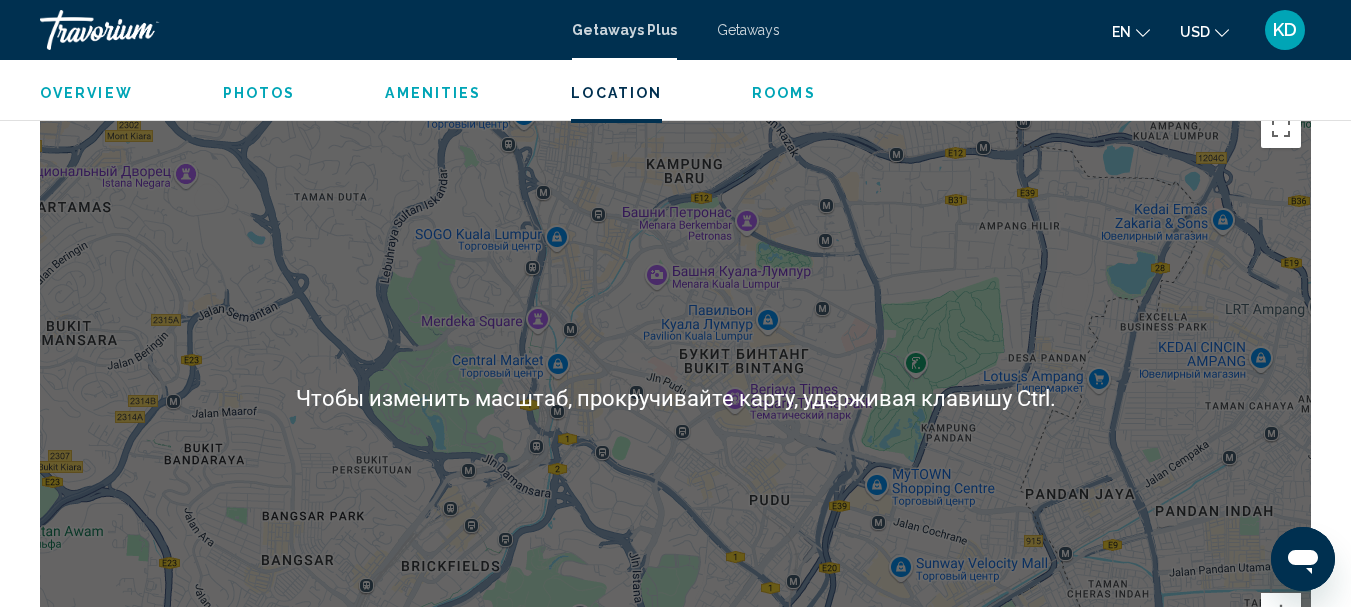 scroll, scrollTop: 2632, scrollLeft: 0, axis: vertical 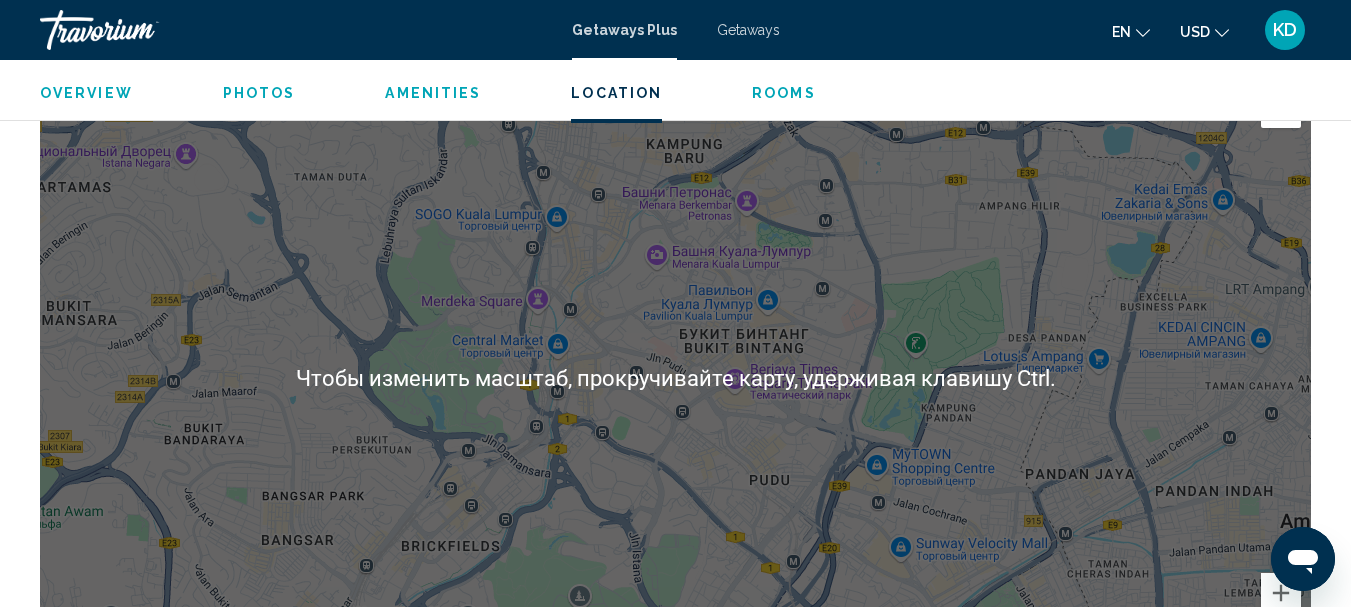 click on "Для навигации используйте клавиши со стрелками." at bounding box center (675, 378) 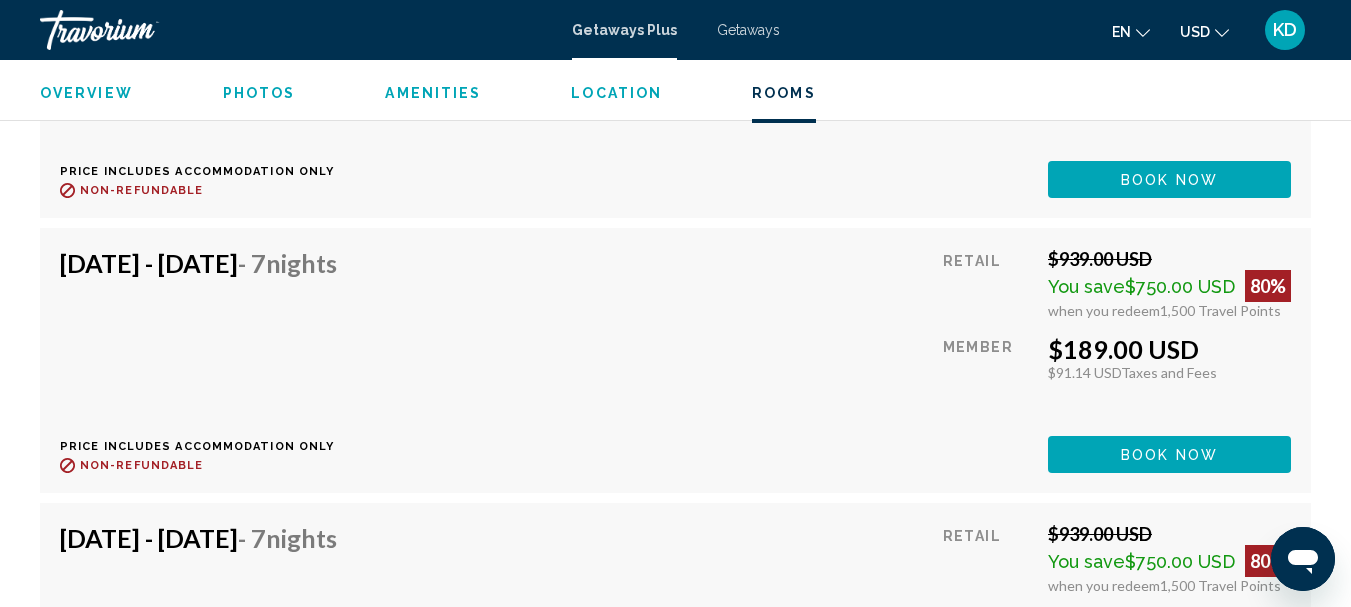 scroll, scrollTop: 5432, scrollLeft: 0, axis: vertical 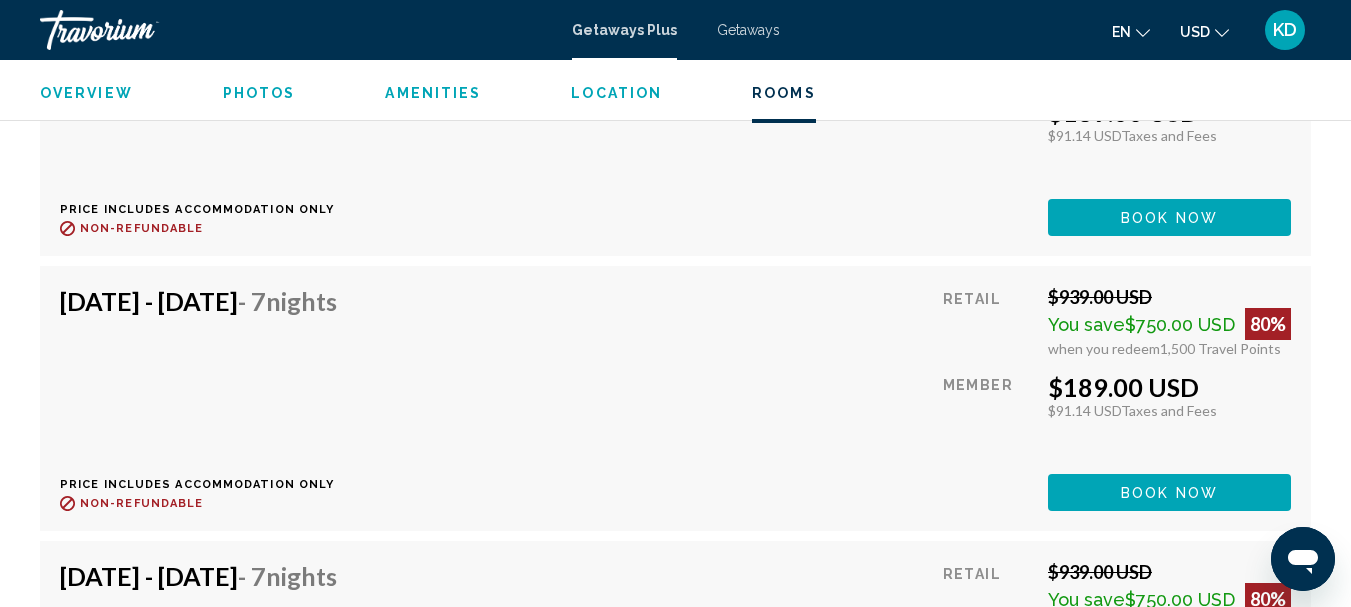 click on "Book now" at bounding box center (1169, -1434) 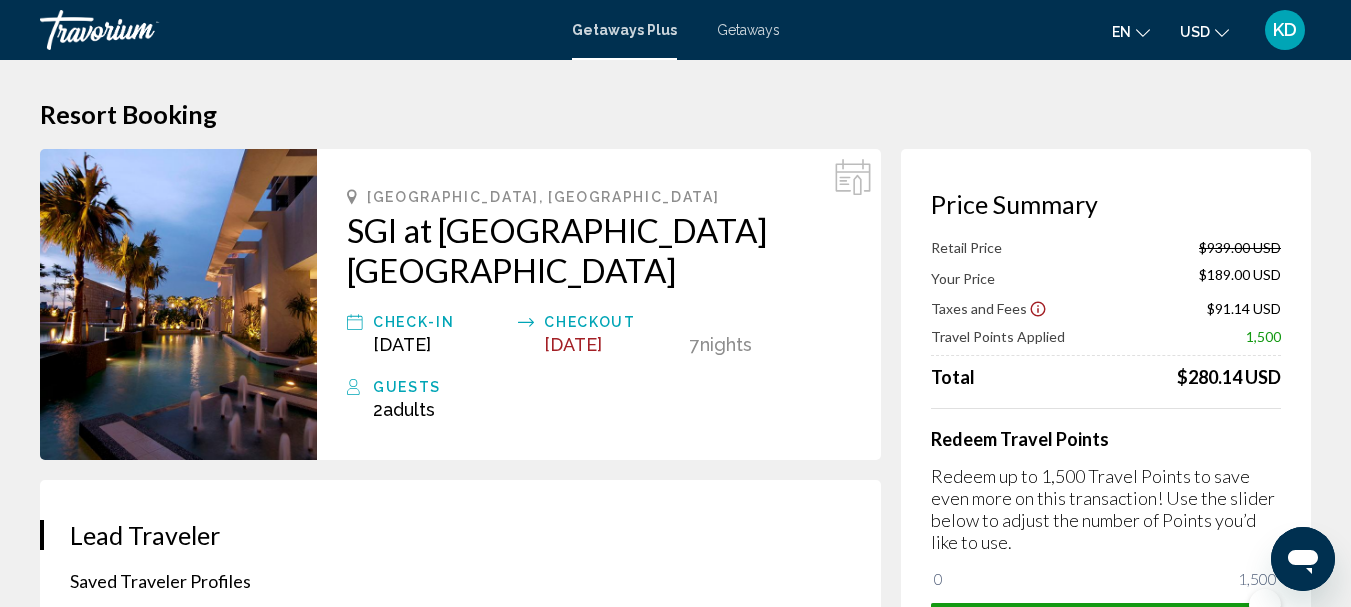 scroll, scrollTop: 0, scrollLeft: 0, axis: both 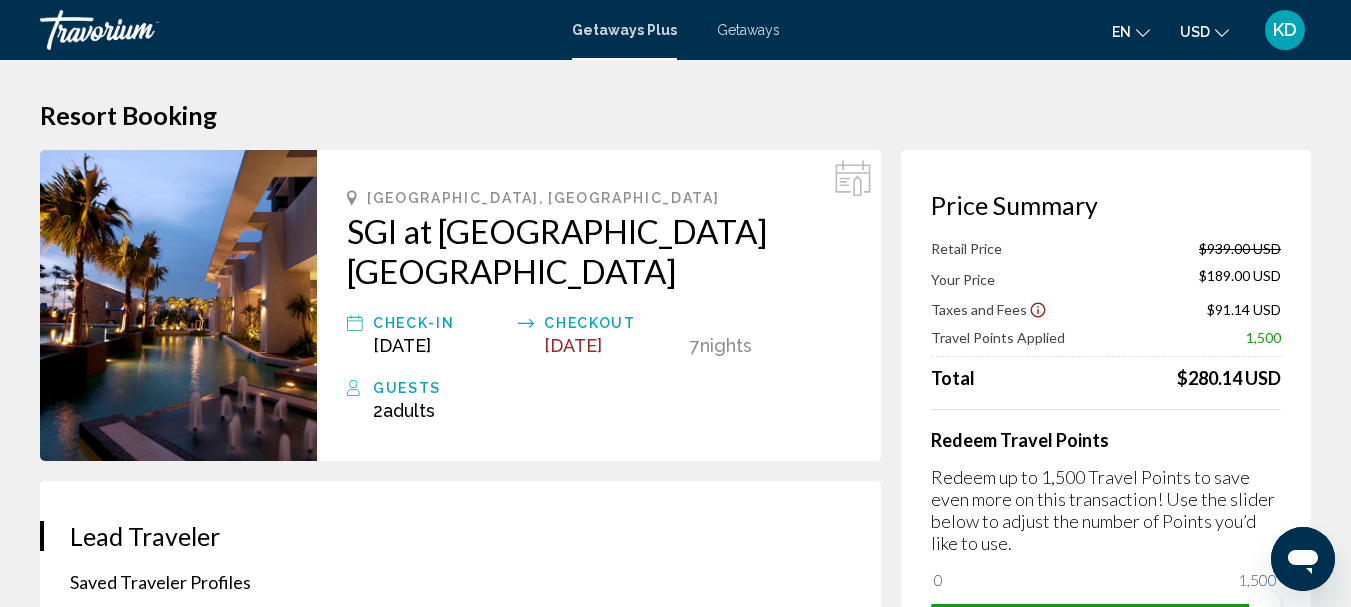 click on "2  Adult Adults ,   Child Children" at bounding box center (612, 410) 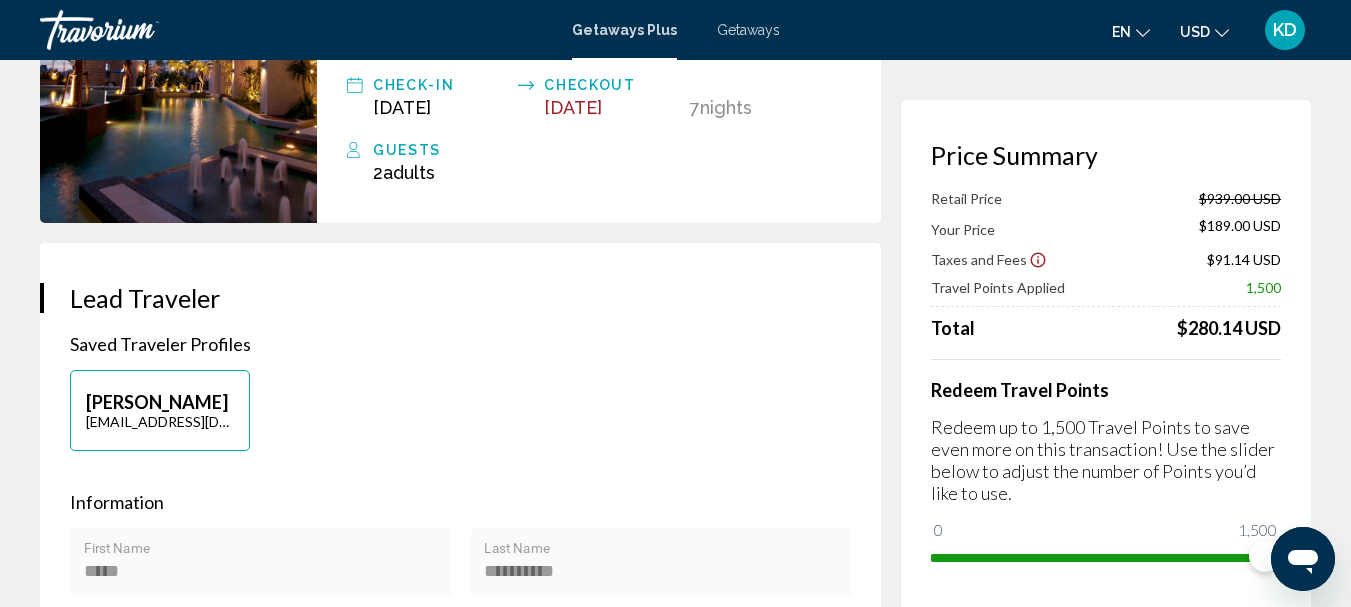 scroll, scrollTop: 0, scrollLeft: 0, axis: both 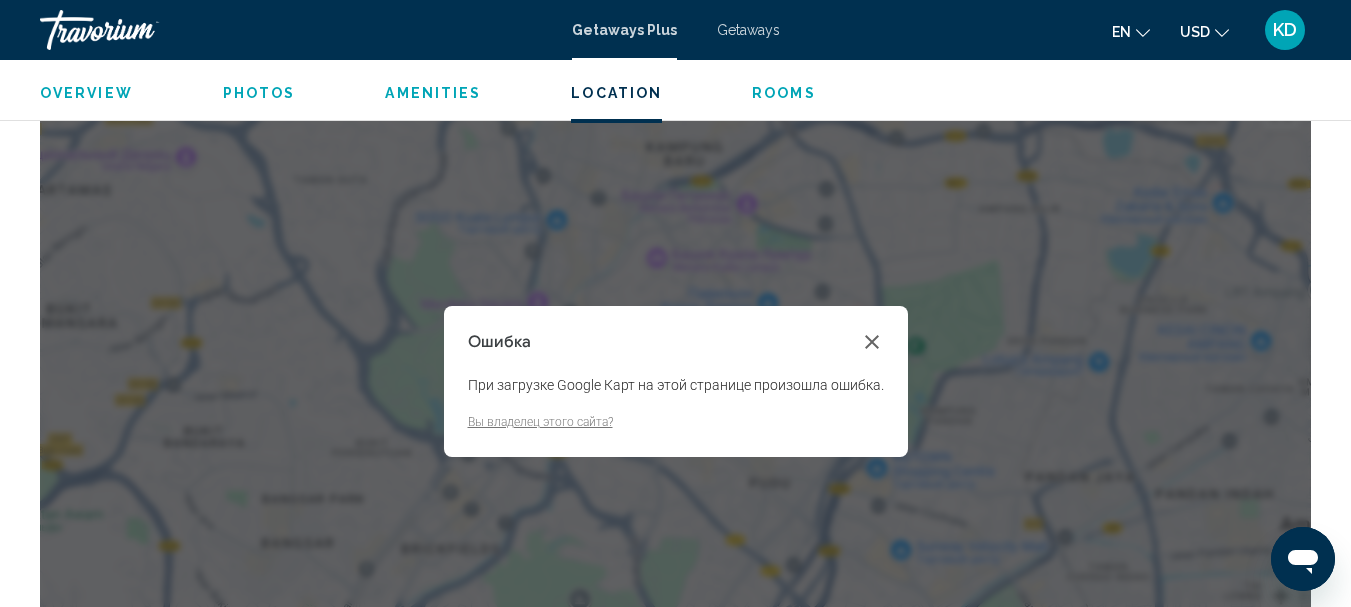 click at bounding box center [872, 342] 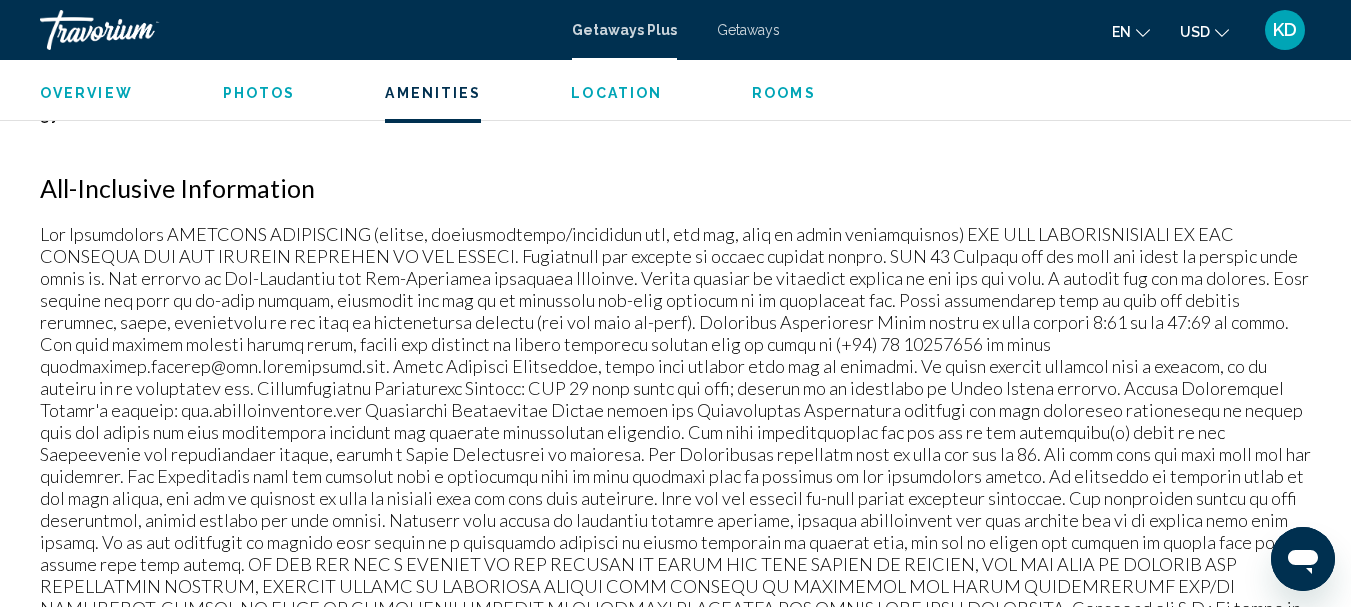 scroll, scrollTop: 1932, scrollLeft: 0, axis: vertical 